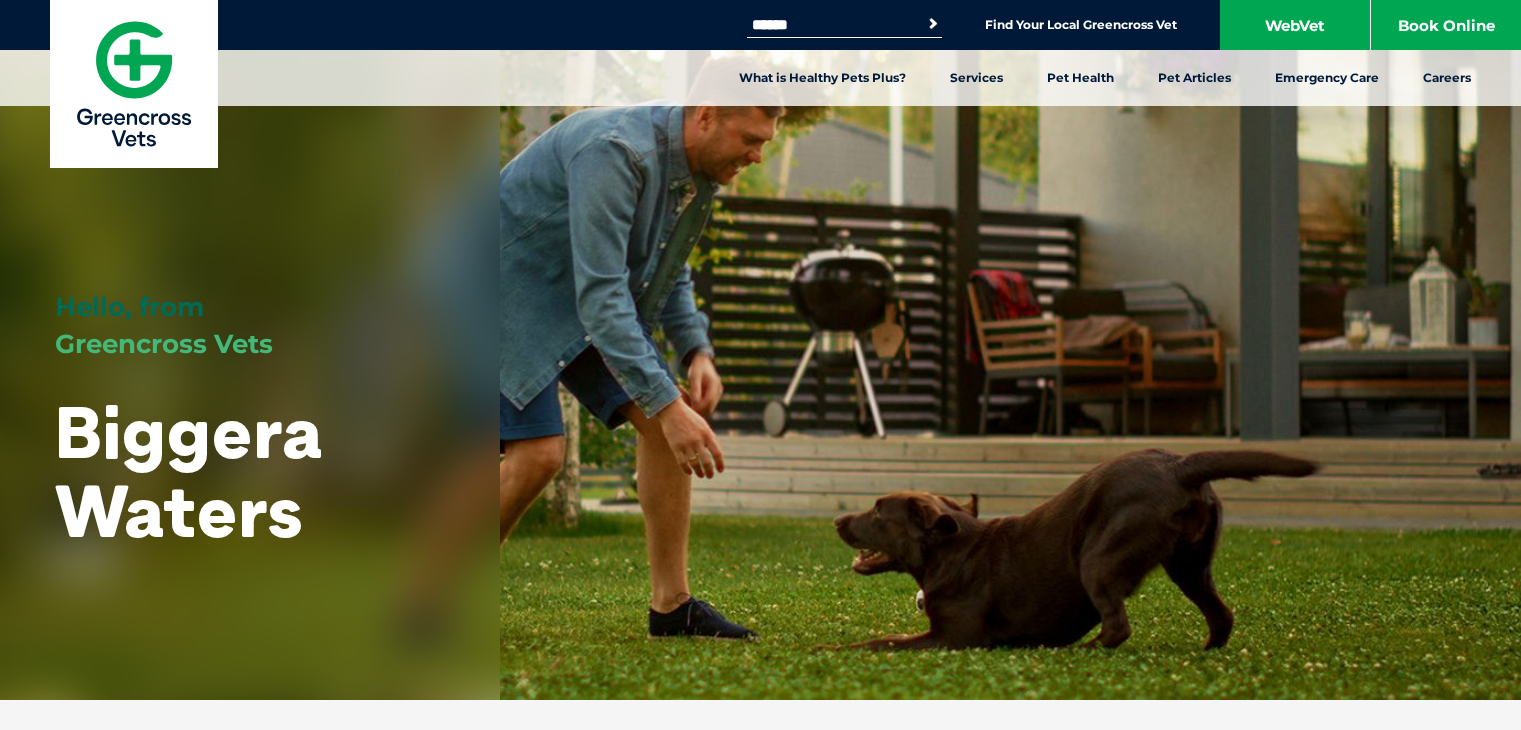 scroll, scrollTop: 0, scrollLeft: 0, axis: both 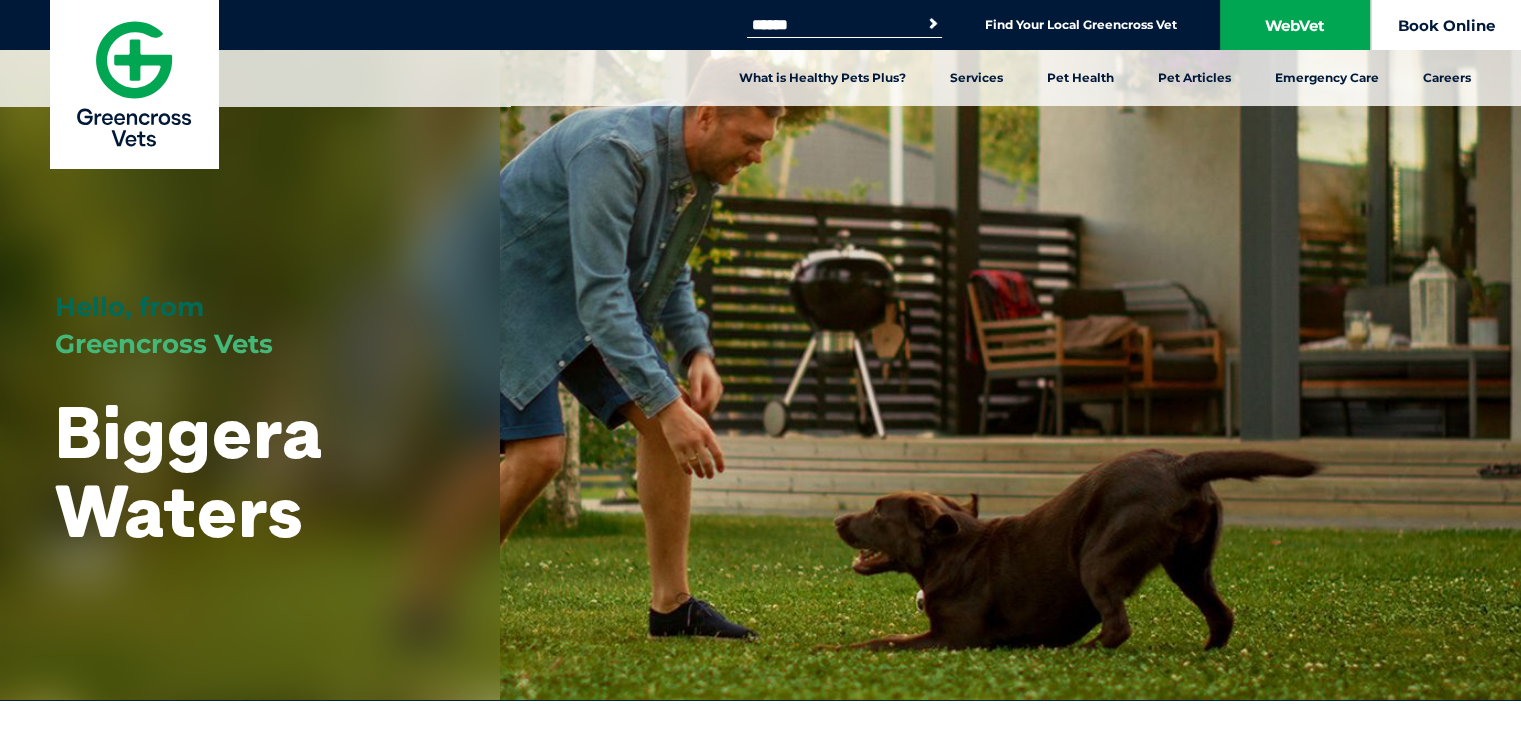 click on "Book Online" at bounding box center [1446, 25] 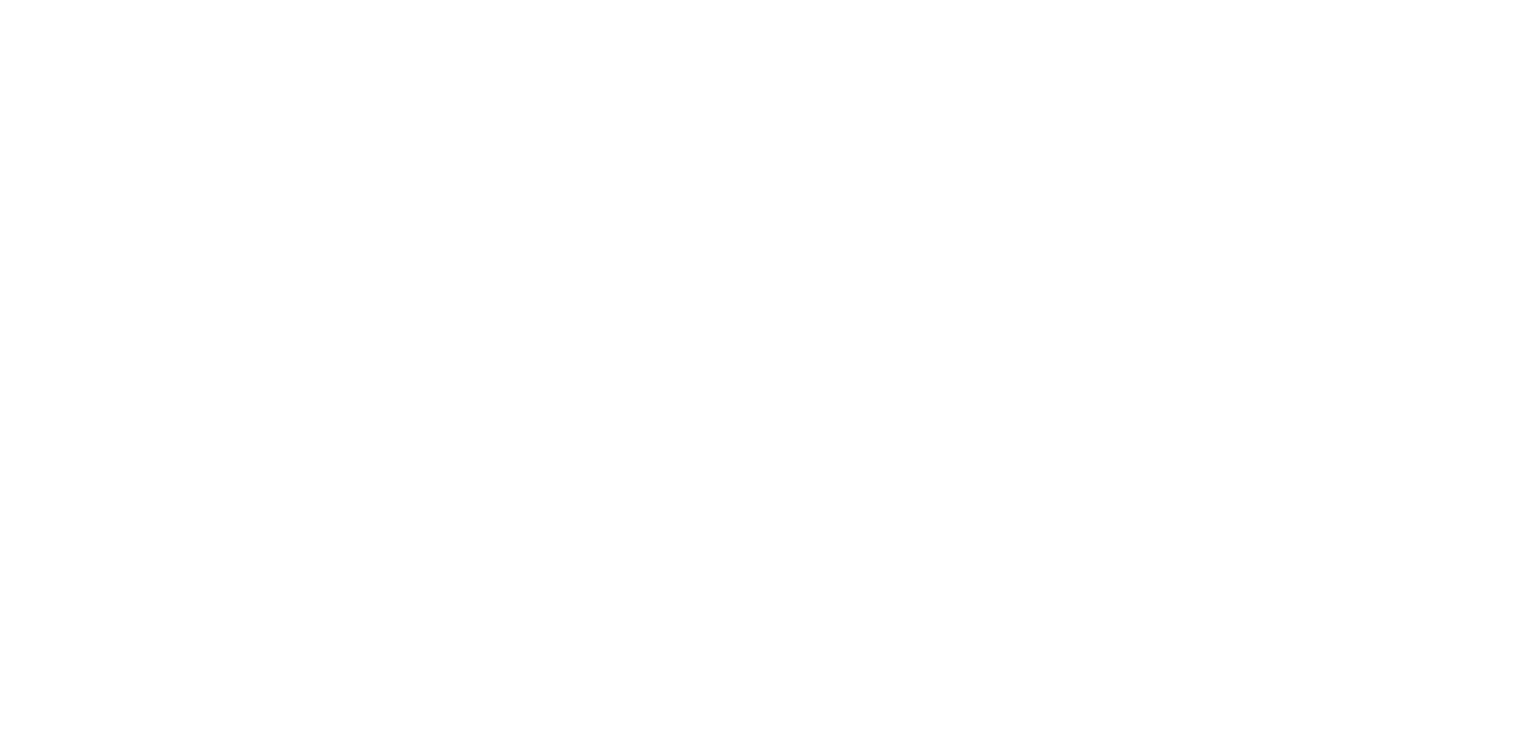 scroll, scrollTop: 0, scrollLeft: 0, axis: both 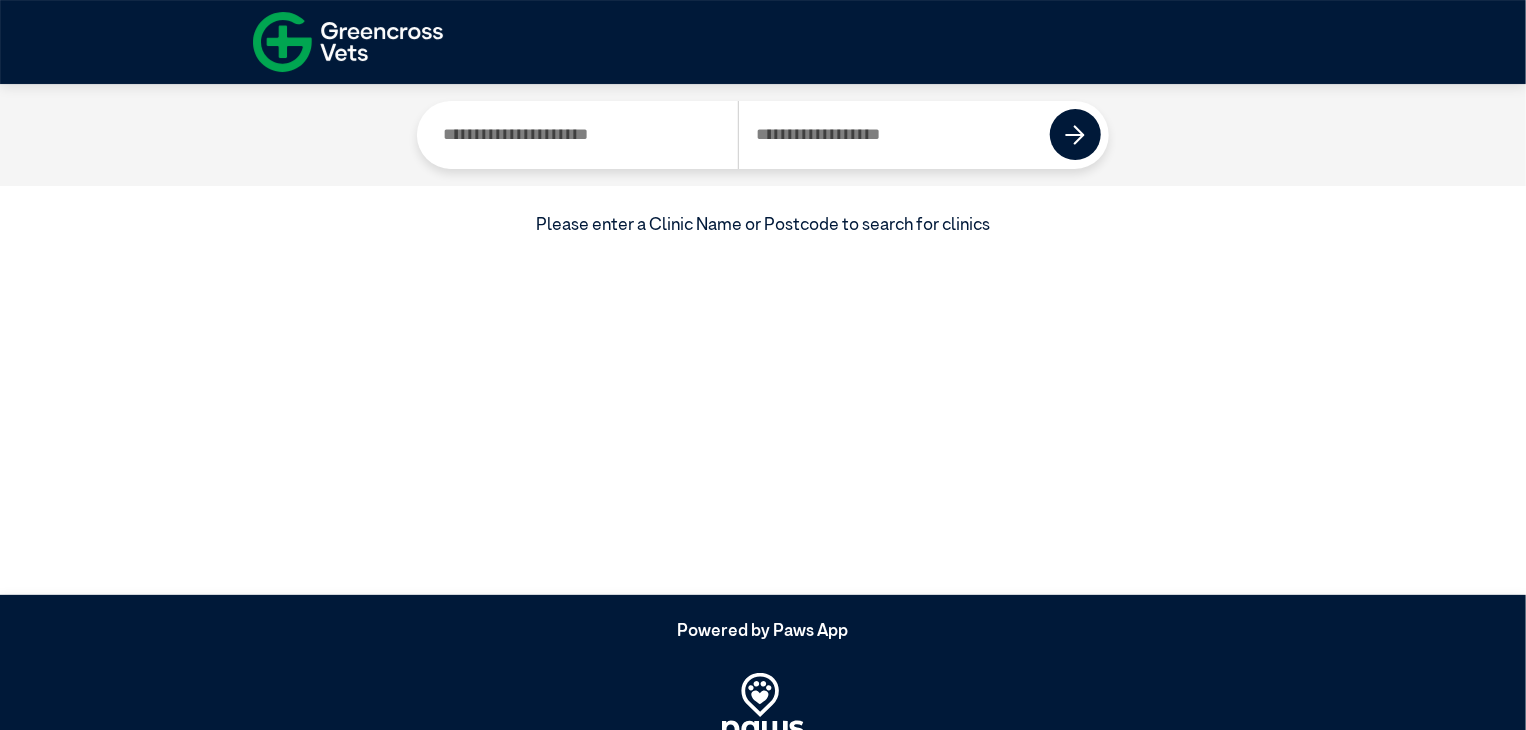 click at bounding box center [581, 135] 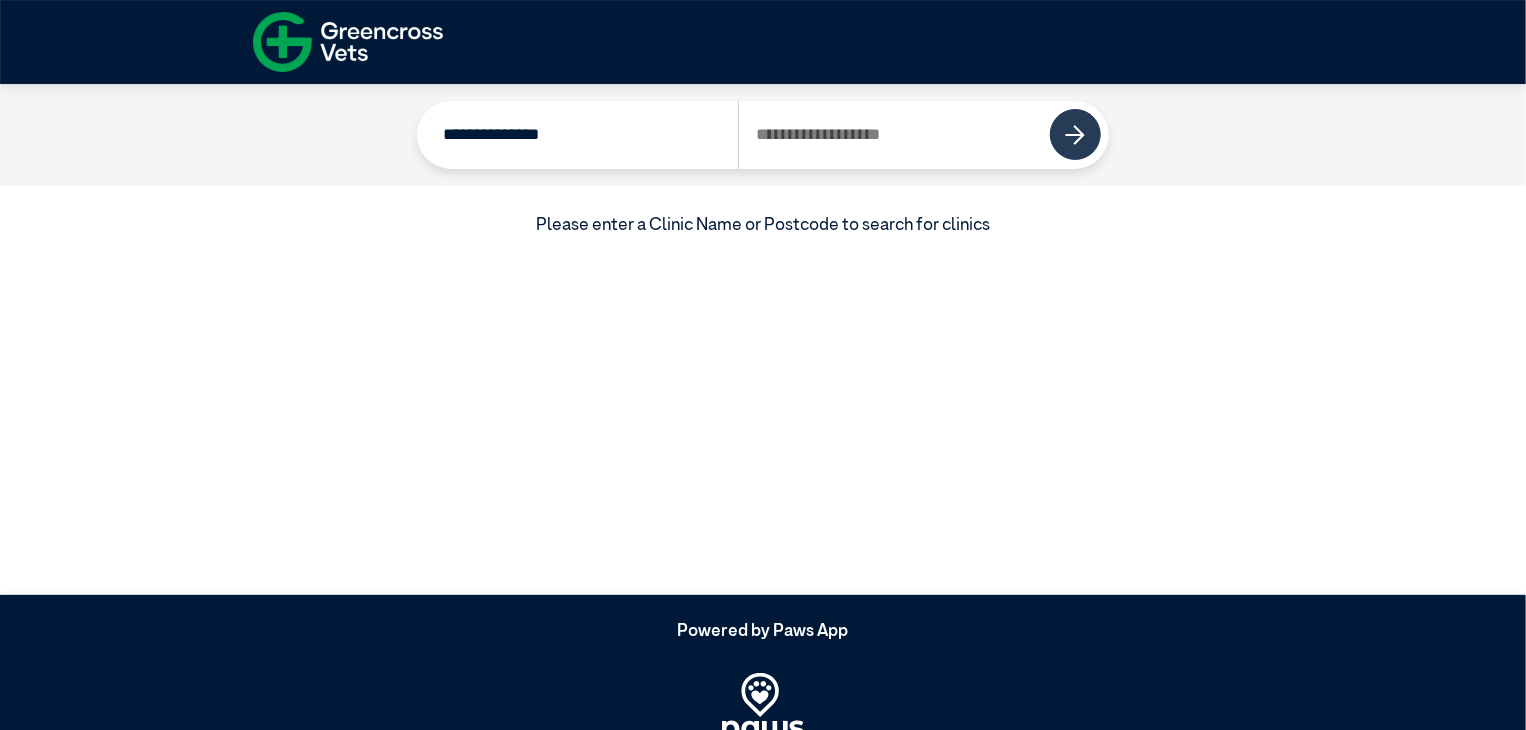 type on "**********" 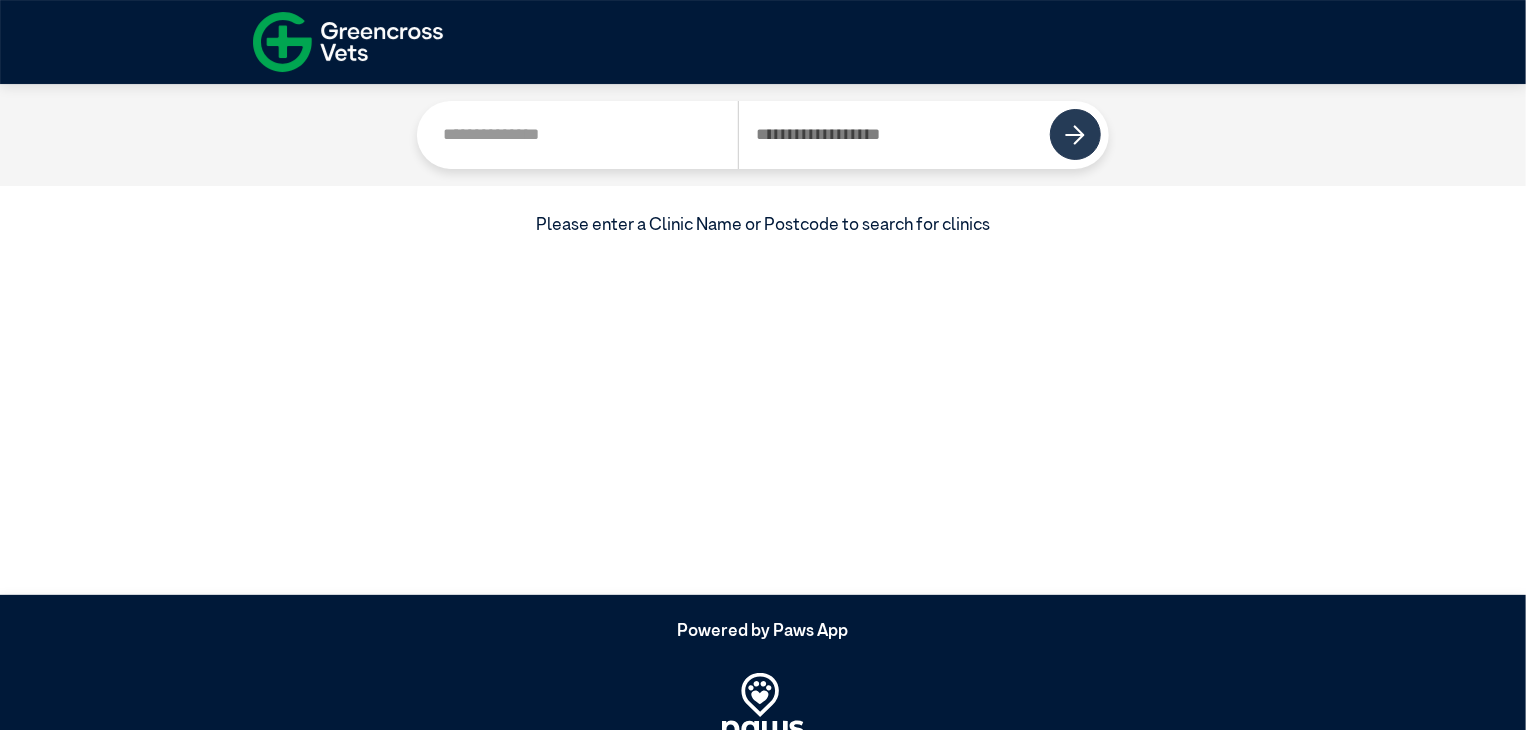 click at bounding box center (1075, 134) 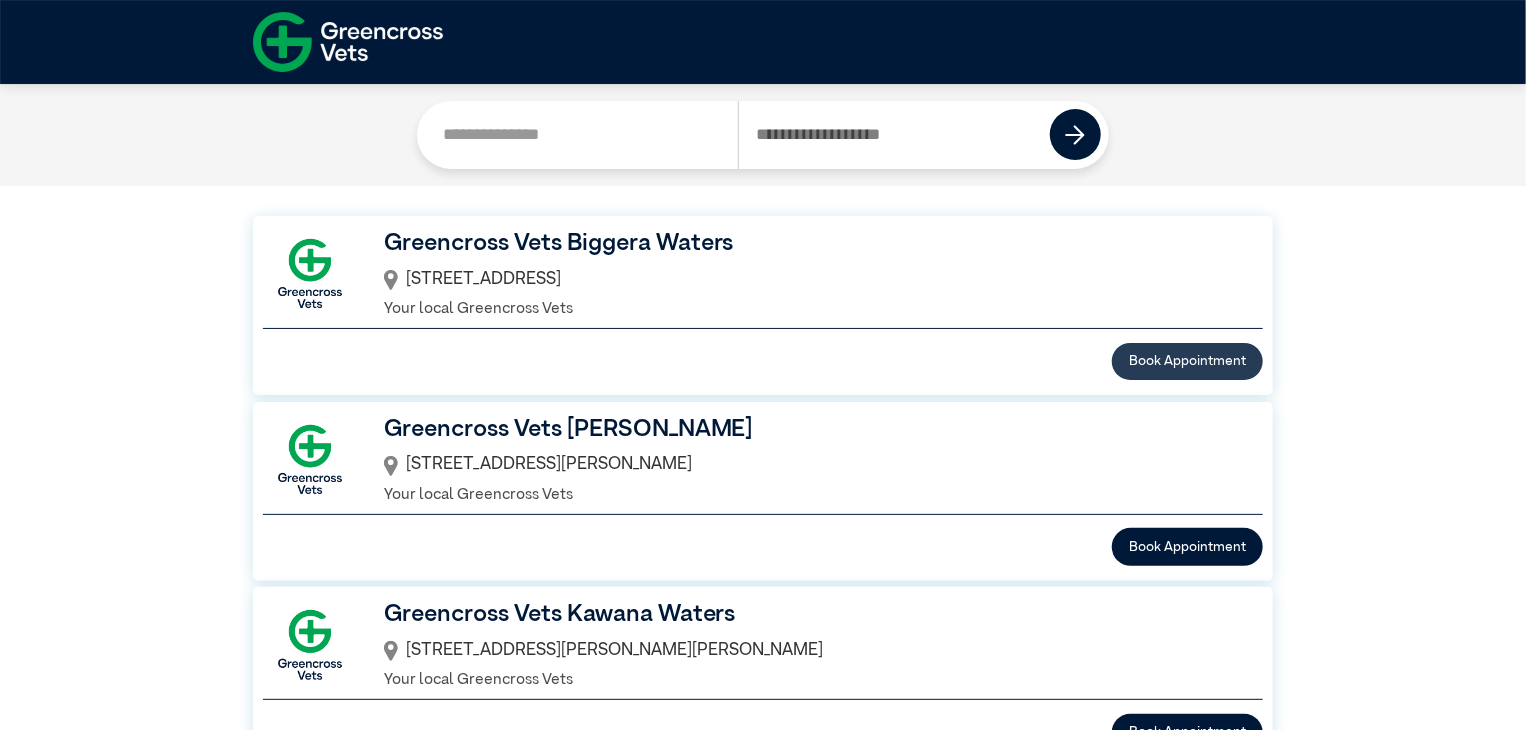 click on "Book Appointment" at bounding box center [1187, 361] 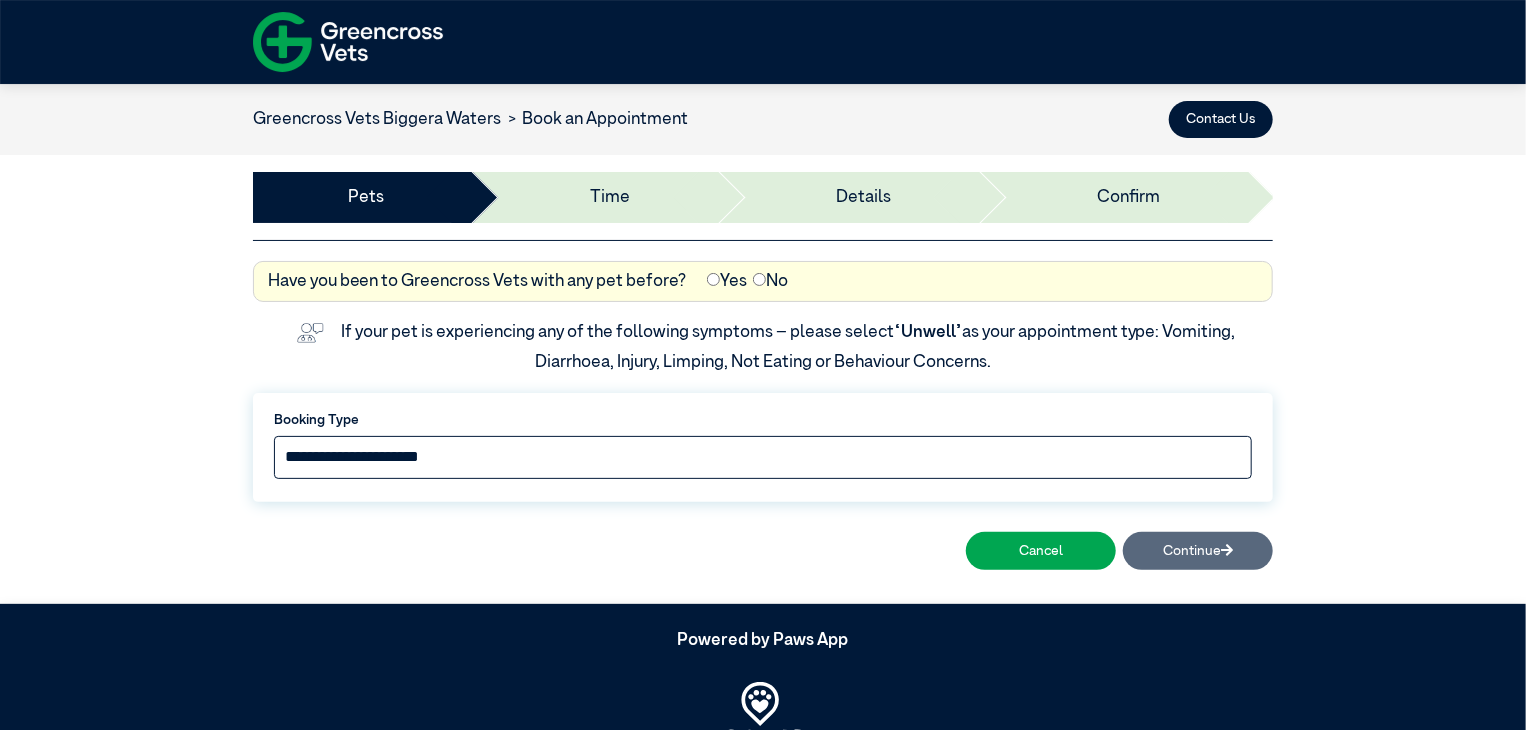 click on "**********" at bounding box center (763, 457) 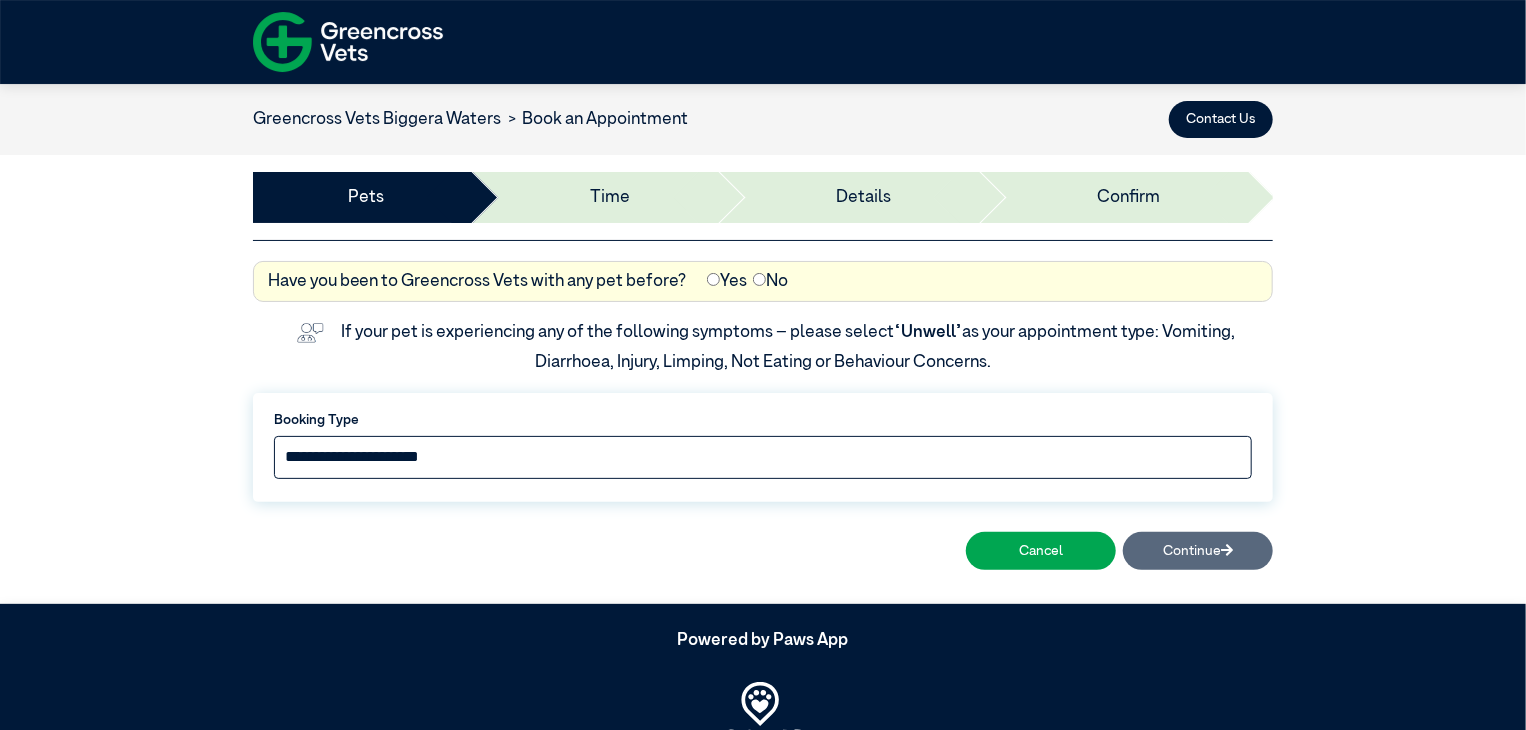select on "*****" 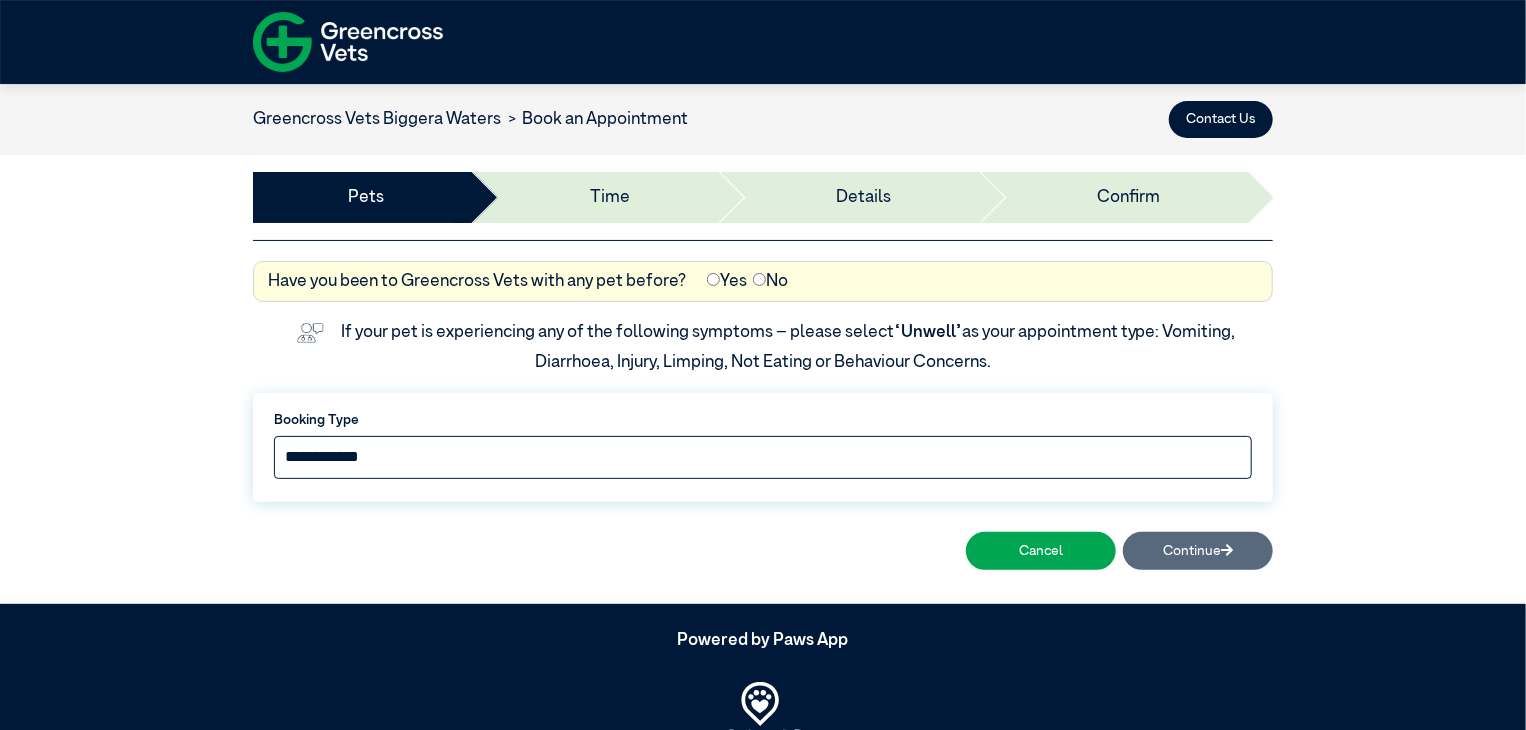 click on "**********" at bounding box center [763, 457] 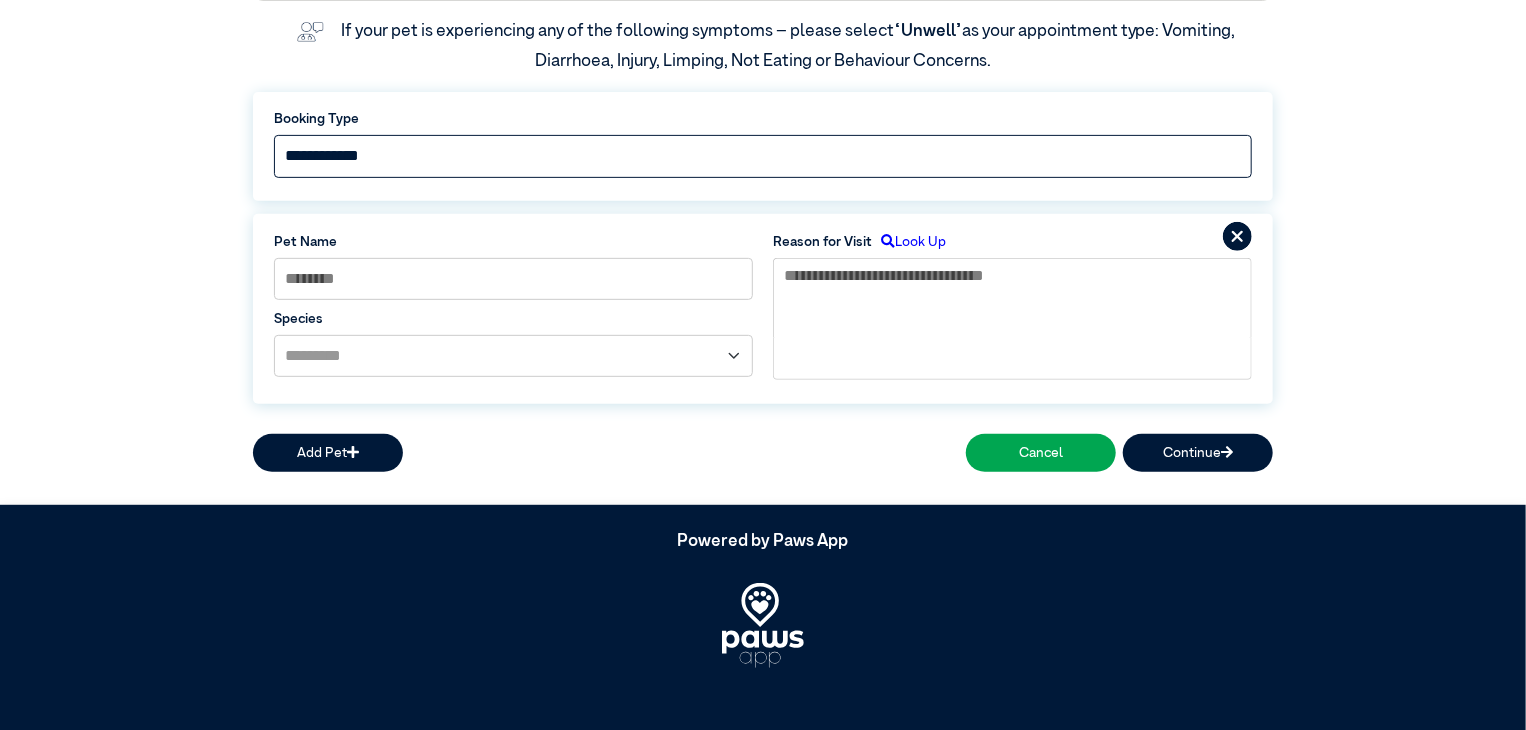 scroll, scrollTop: 304, scrollLeft: 0, axis: vertical 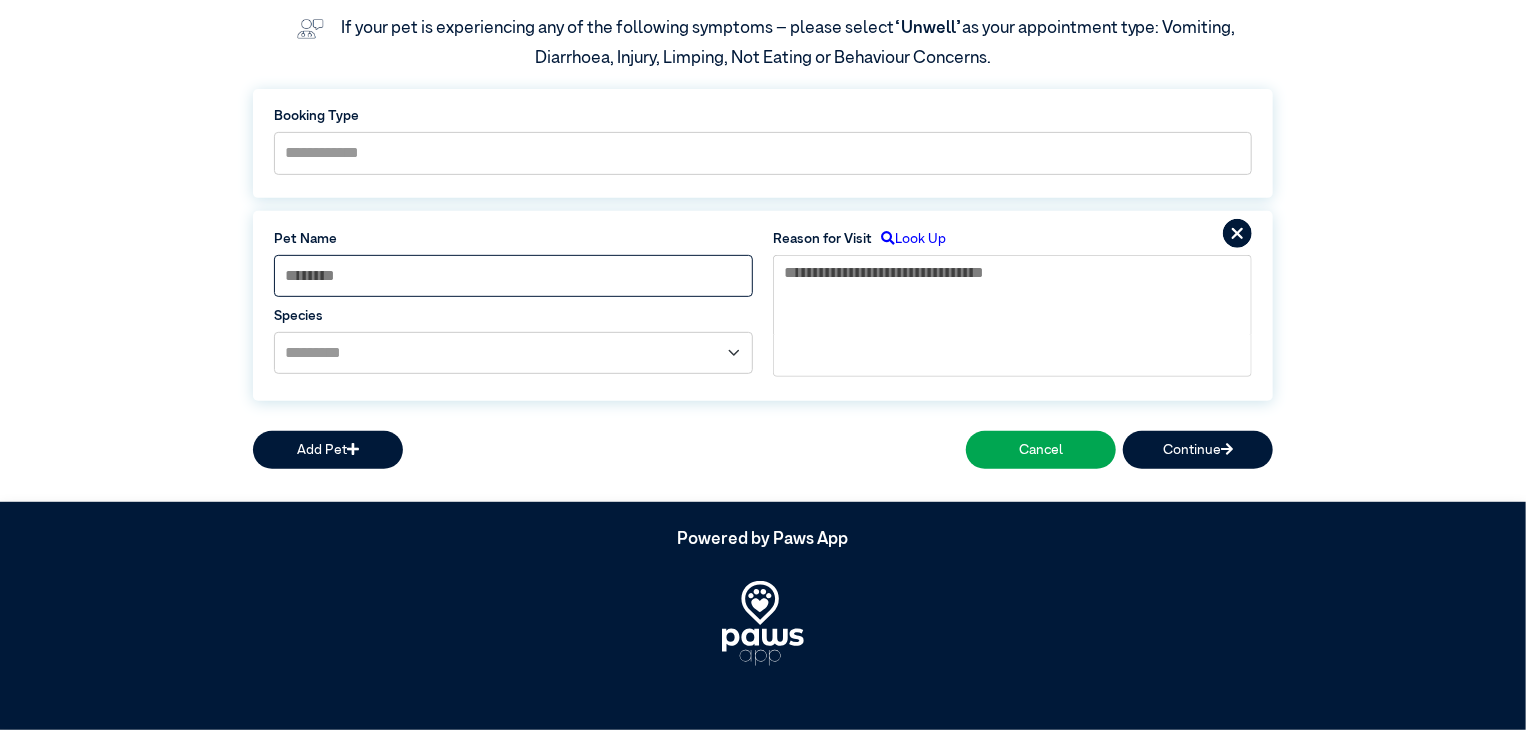 click at bounding box center [513, 276] 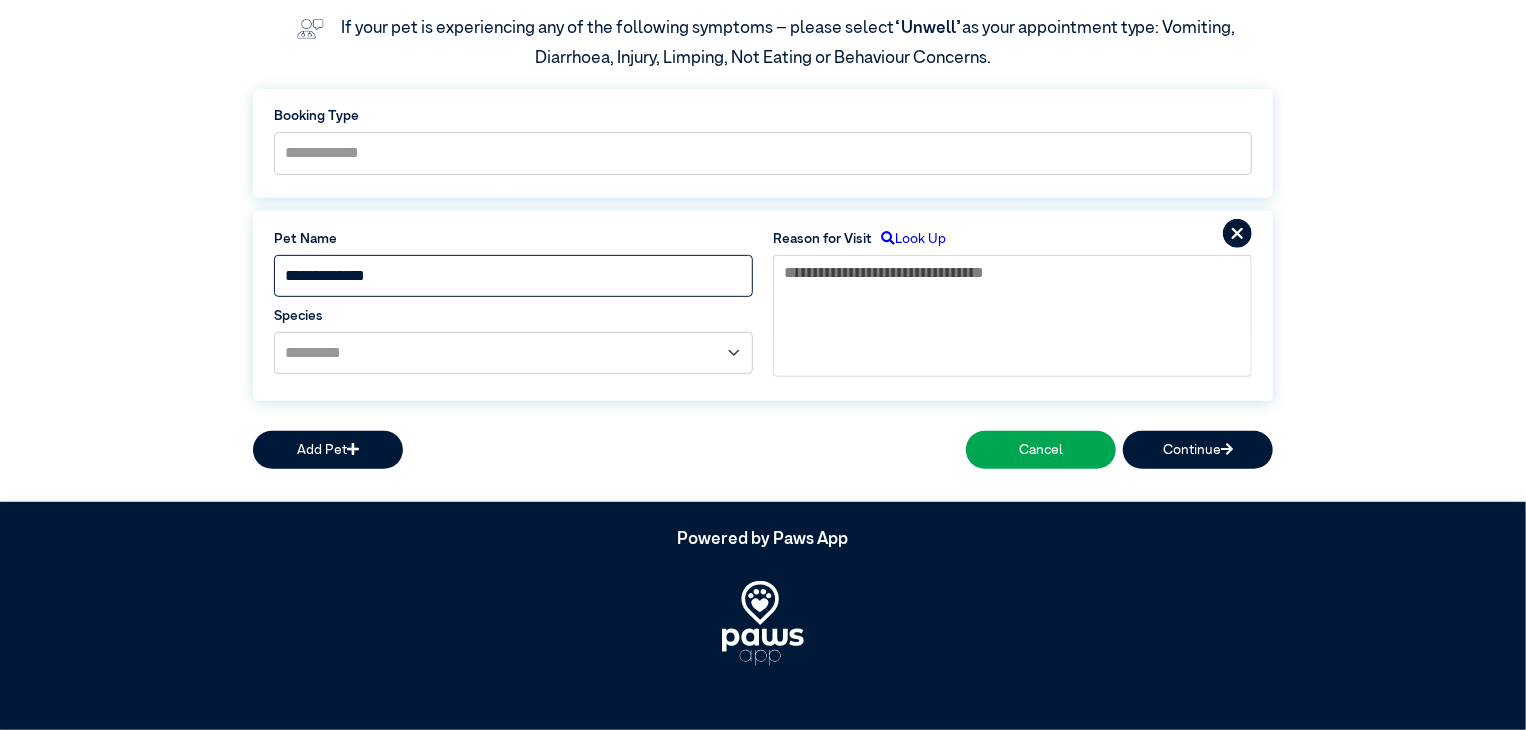 type on "**********" 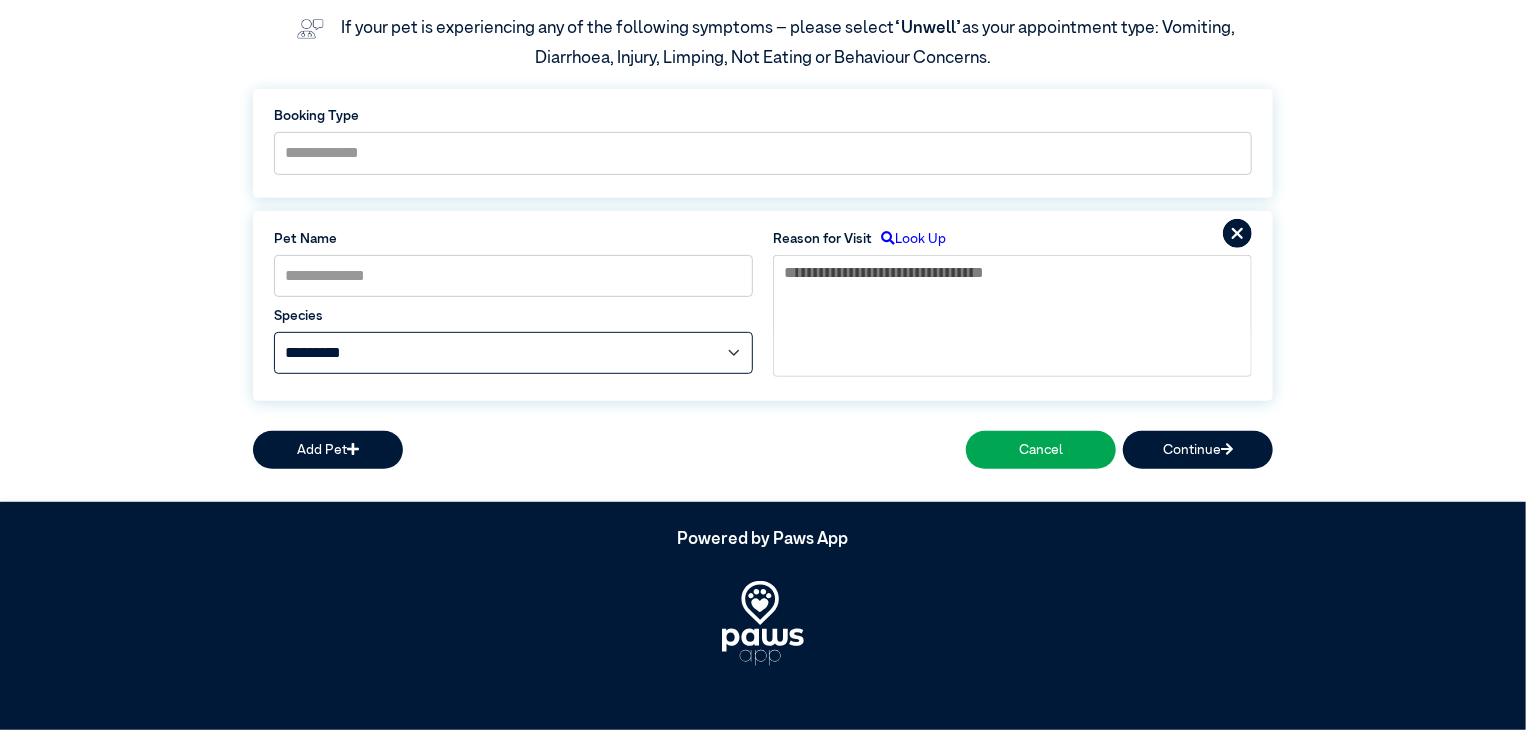 click on "**********" at bounding box center [513, 353] 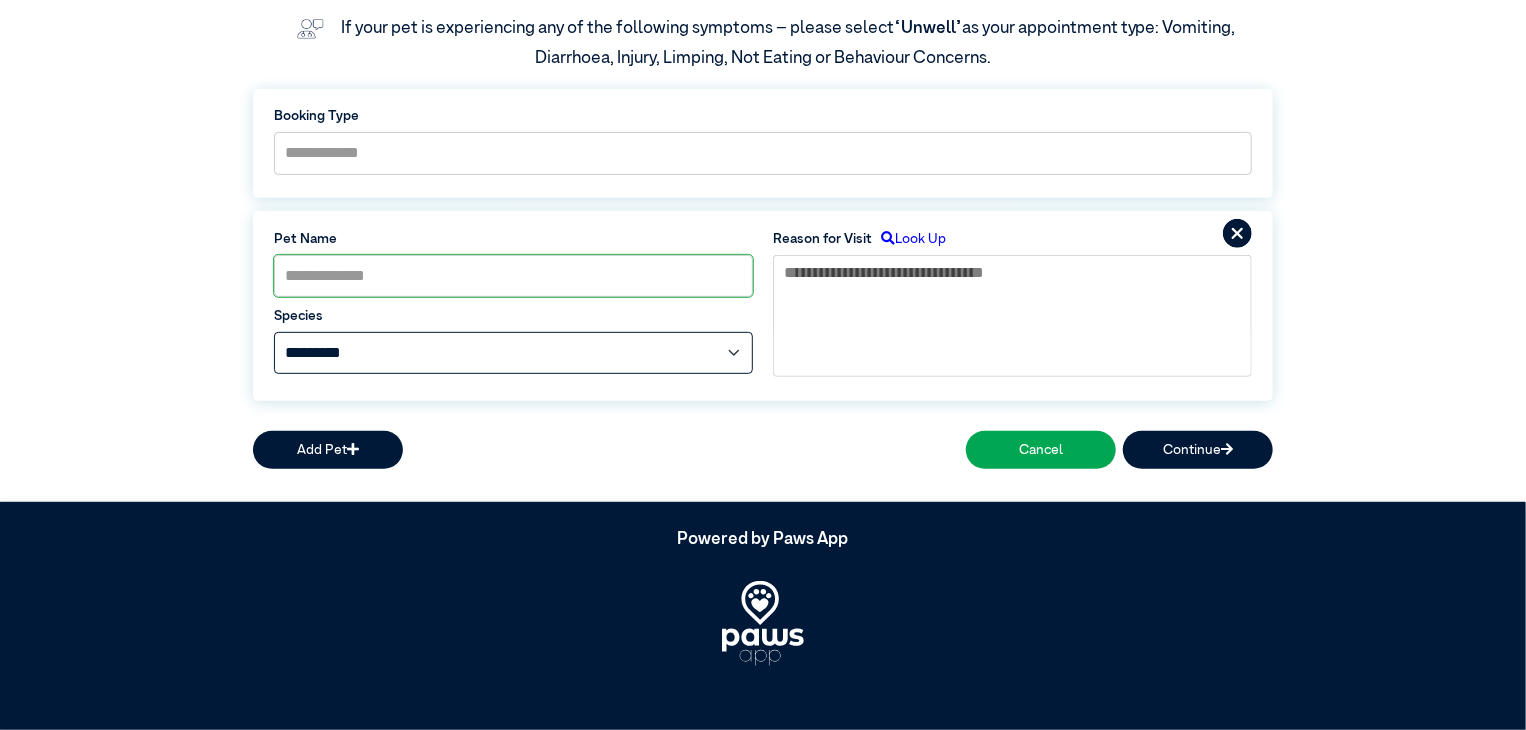 select on "*****" 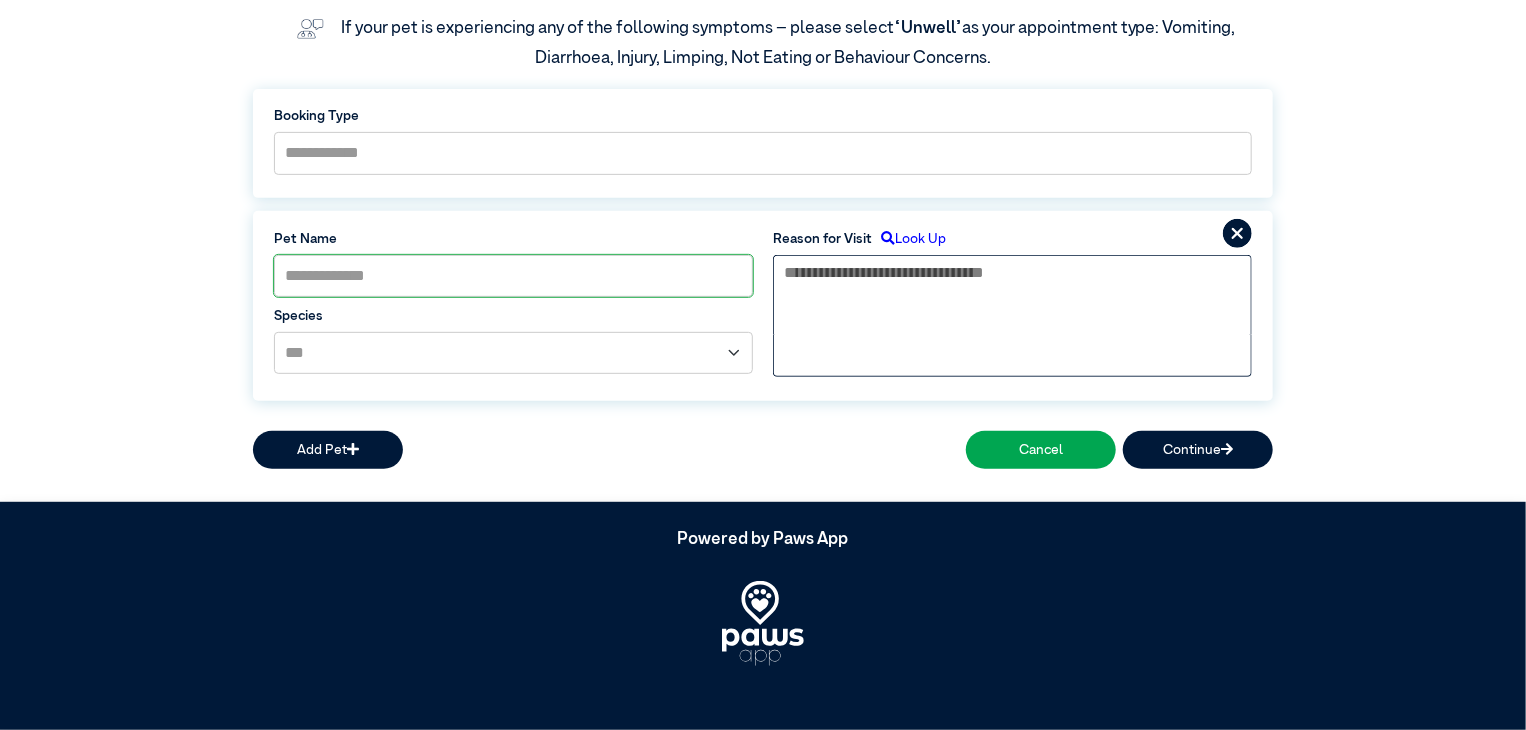 click at bounding box center [1012, 295] 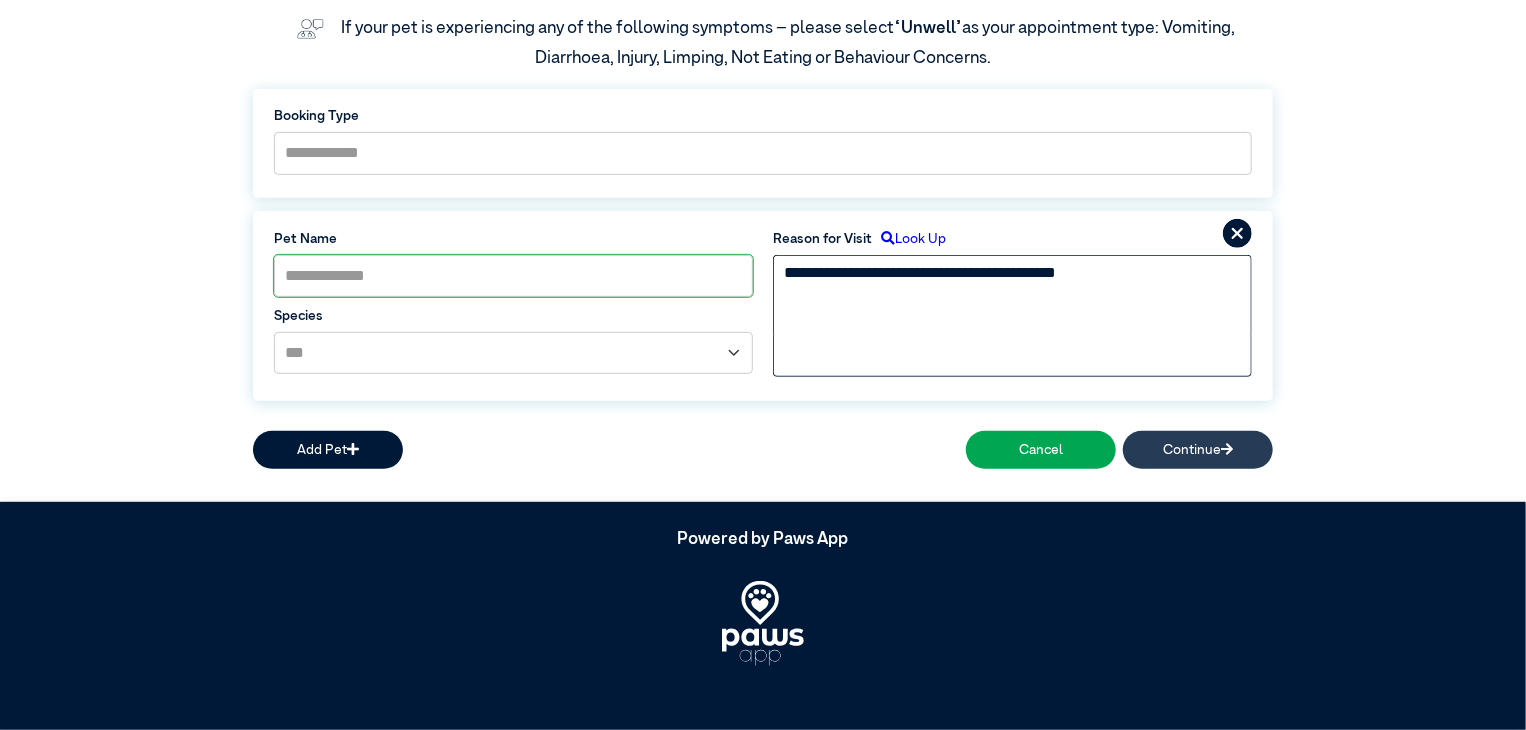 type on "**********" 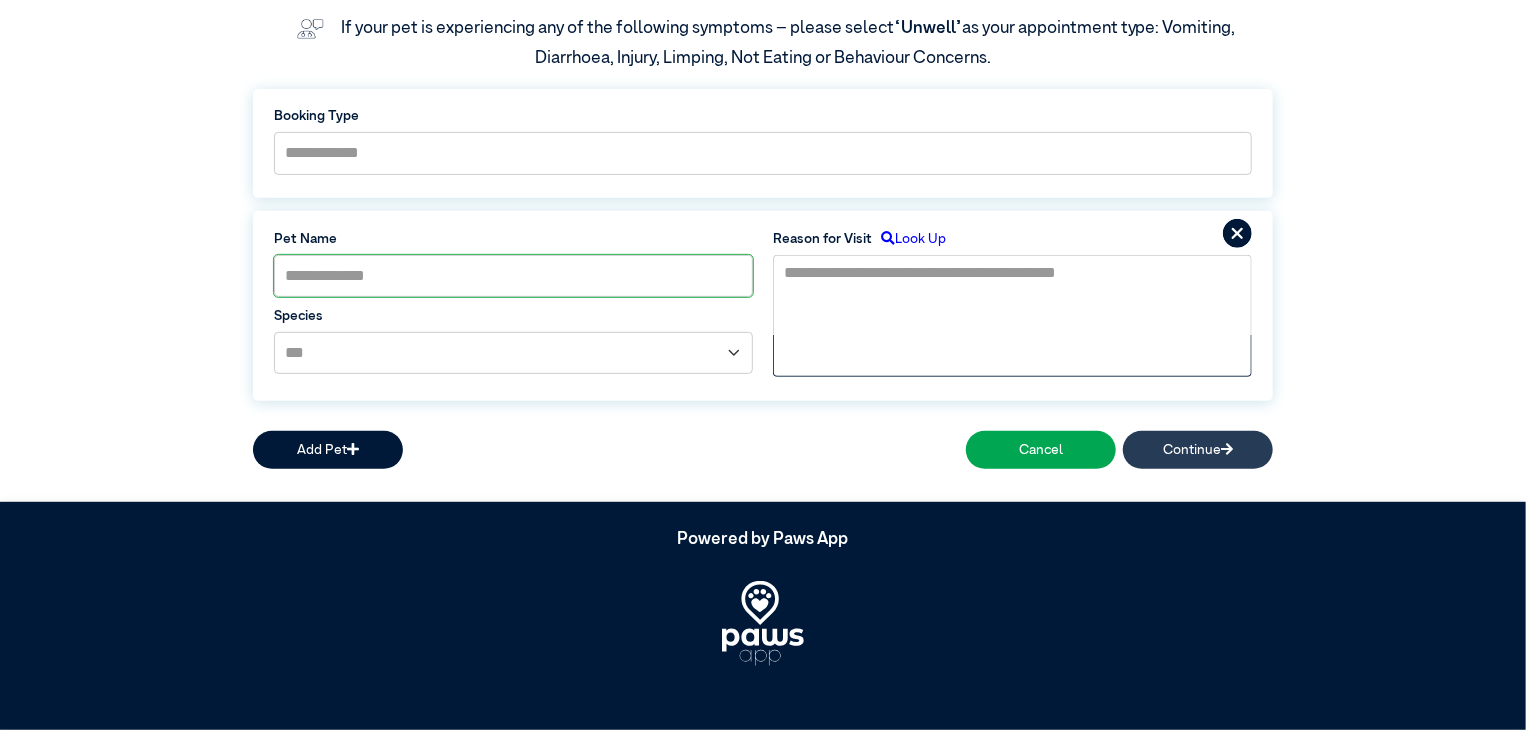 click on "Continue" at bounding box center (1198, 449) 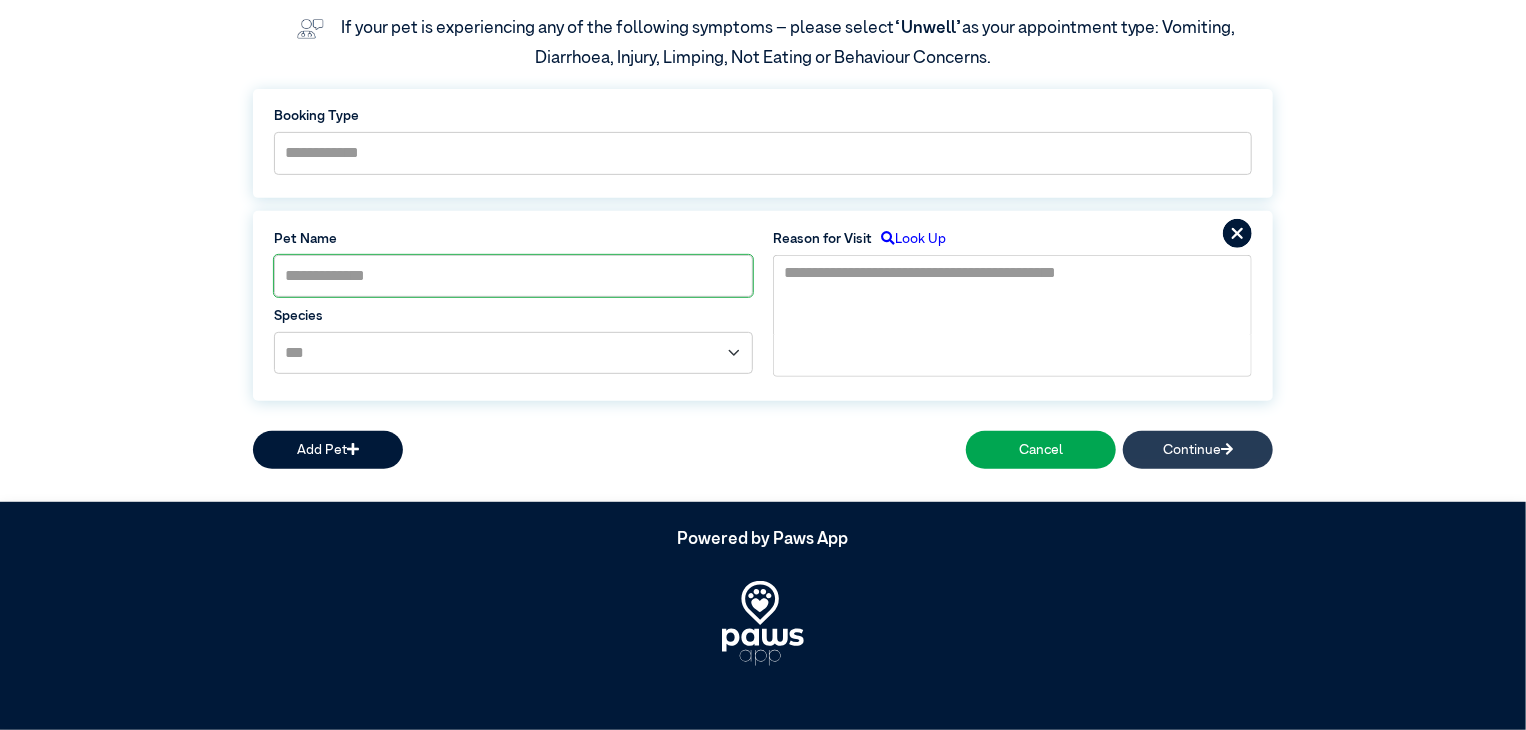 scroll, scrollTop: 284, scrollLeft: 0, axis: vertical 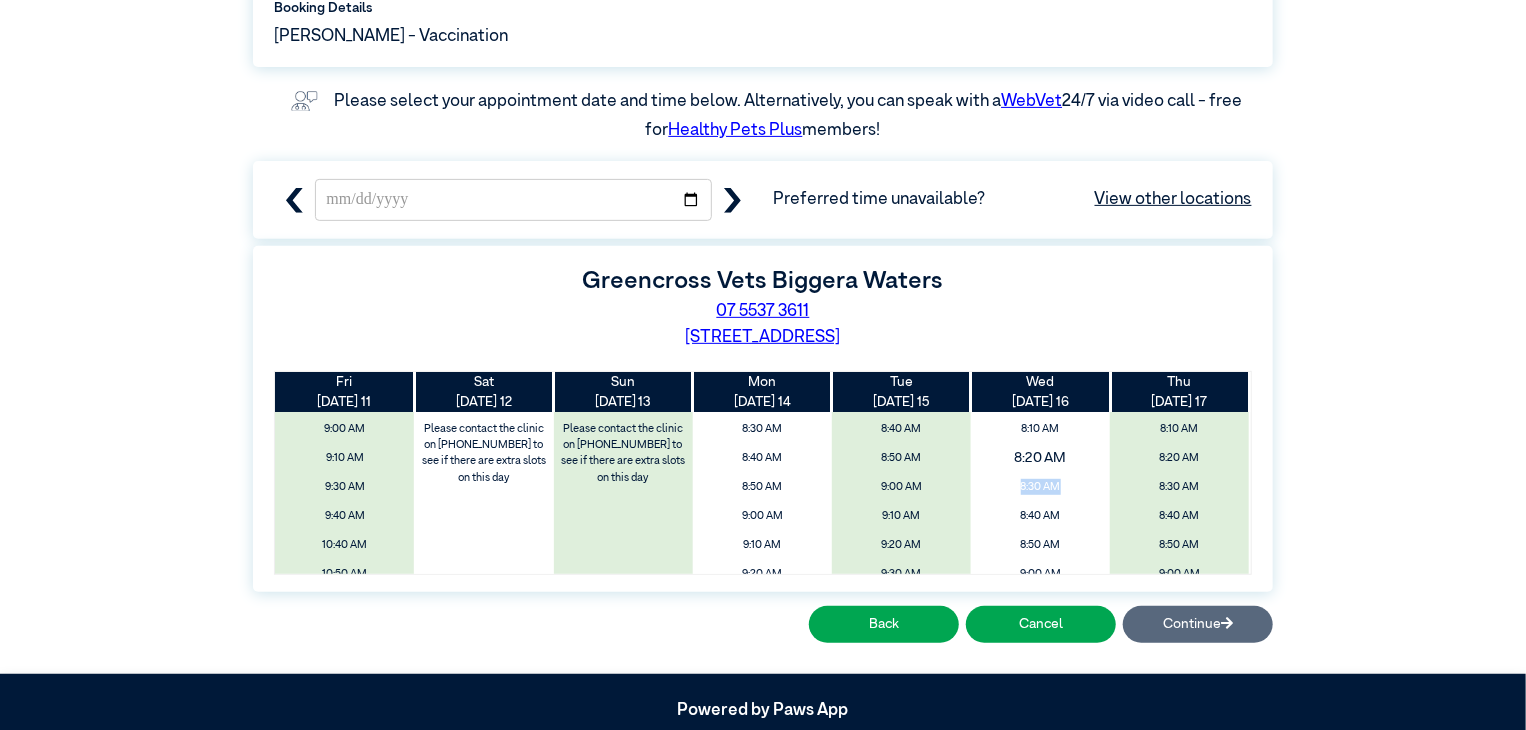 drag, startPoint x: 1092, startPoint y: 485, endPoint x: 1092, endPoint y: 456, distance: 29 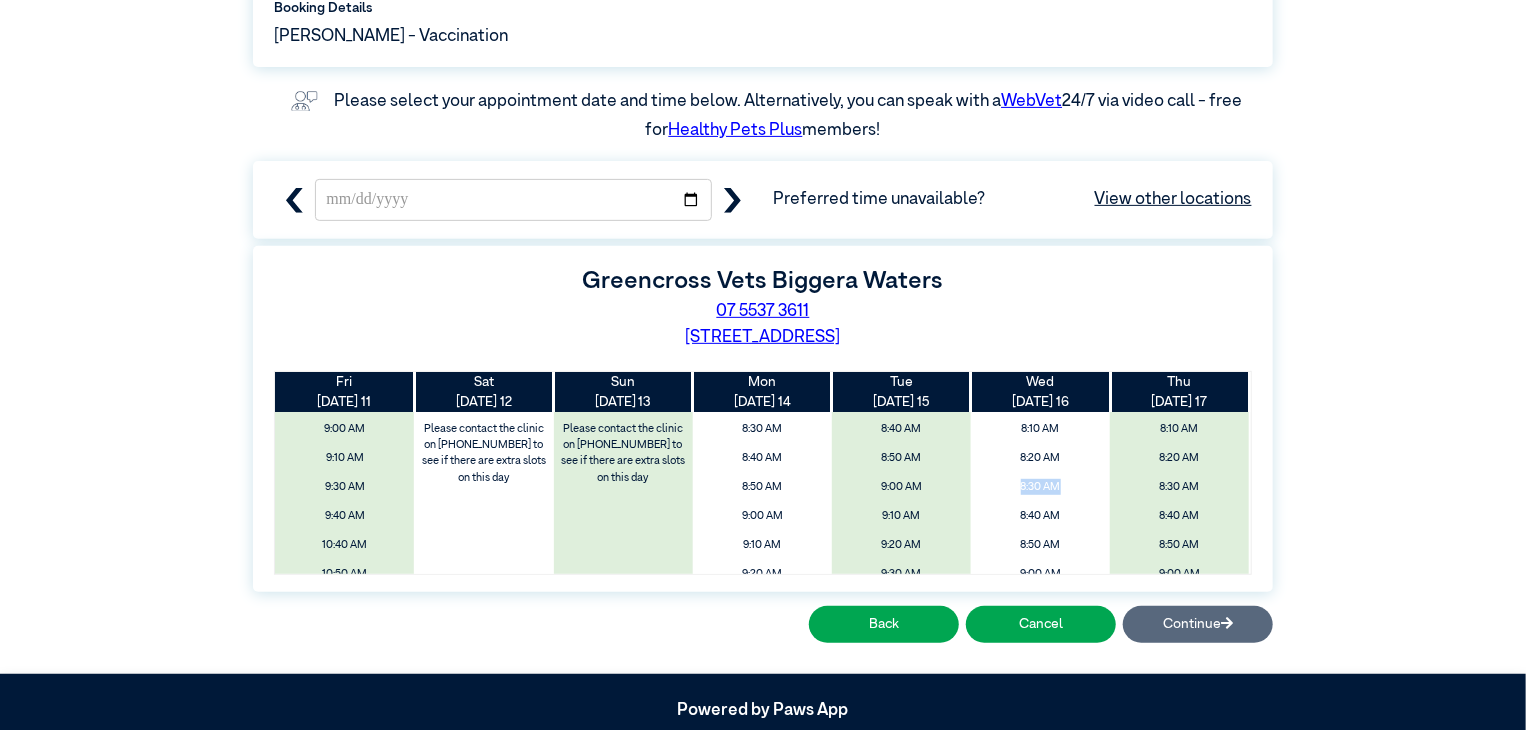 drag, startPoint x: 1524, startPoint y: 330, endPoint x: 1534, endPoint y: 400, distance: 70.71068 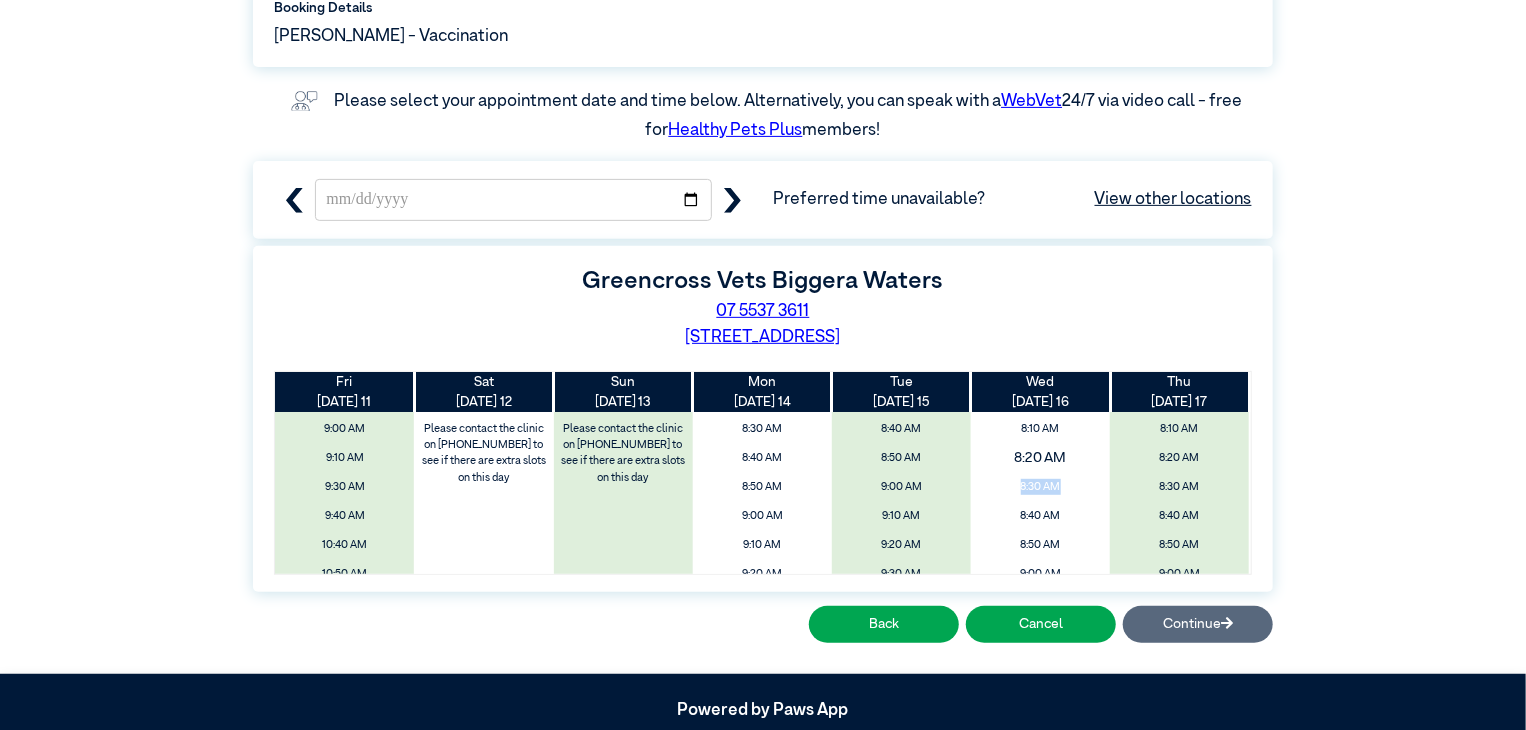 click on "8:20 AM" at bounding box center [1040, 458] 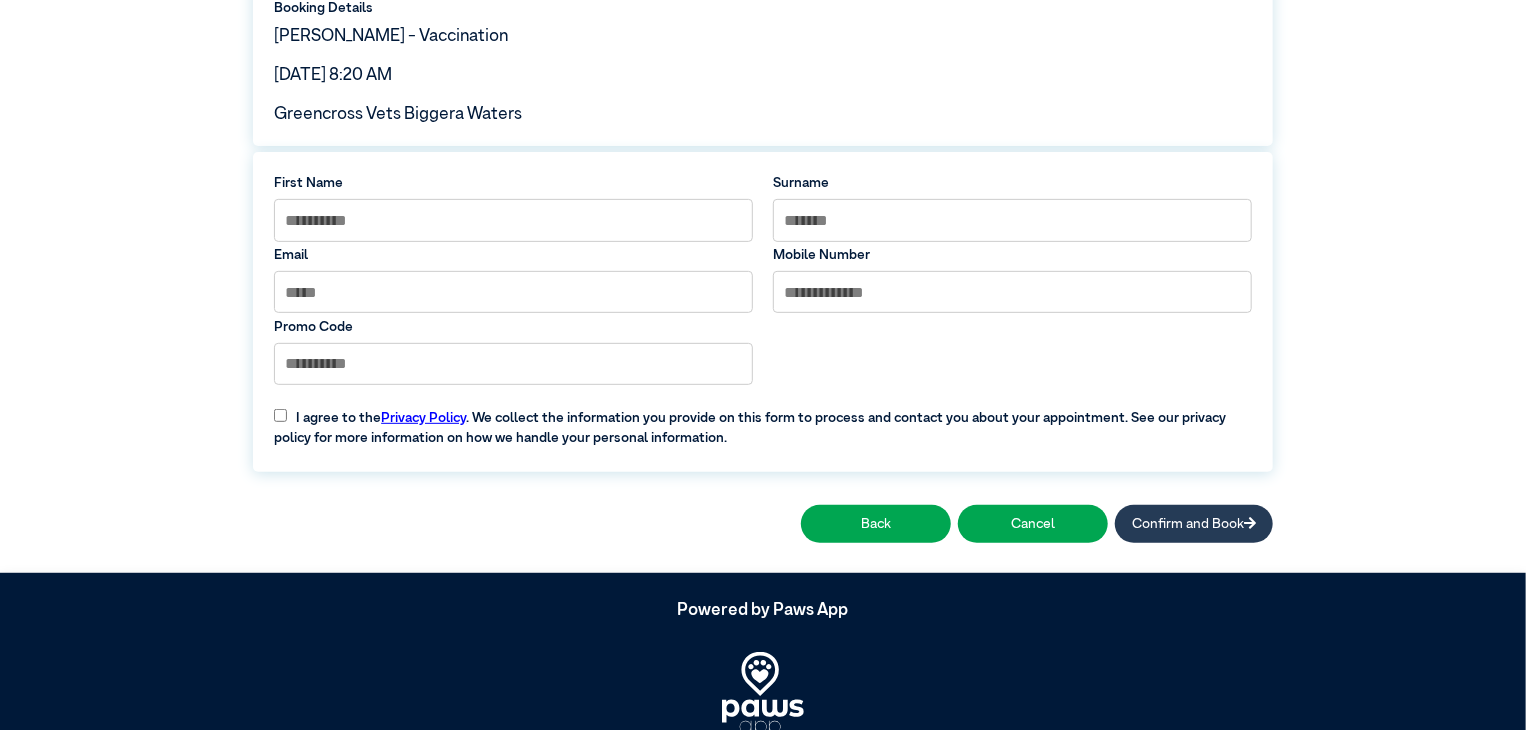 click on "Confirm and Book" at bounding box center [1194, 523] 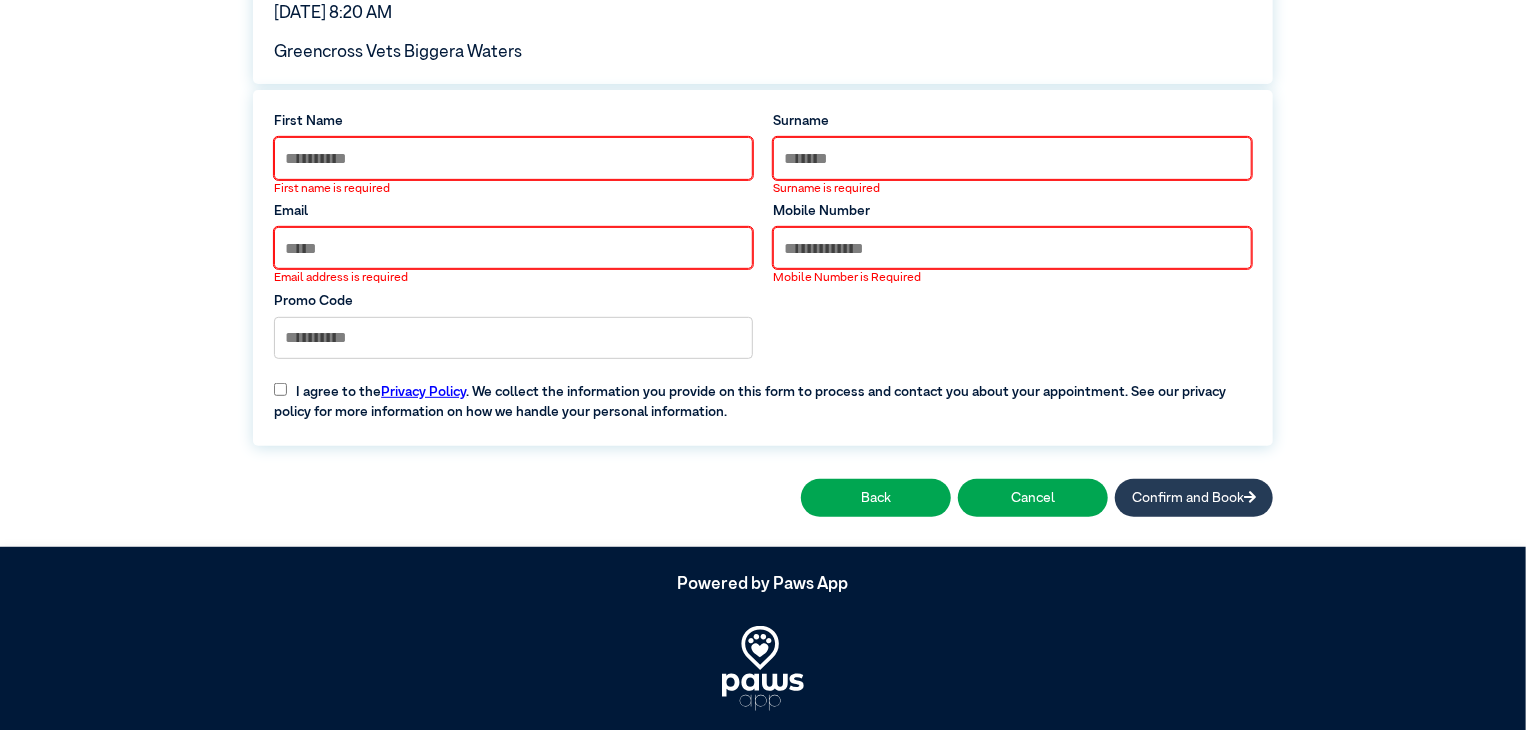 scroll, scrollTop: 356, scrollLeft: 0, axis: vertical 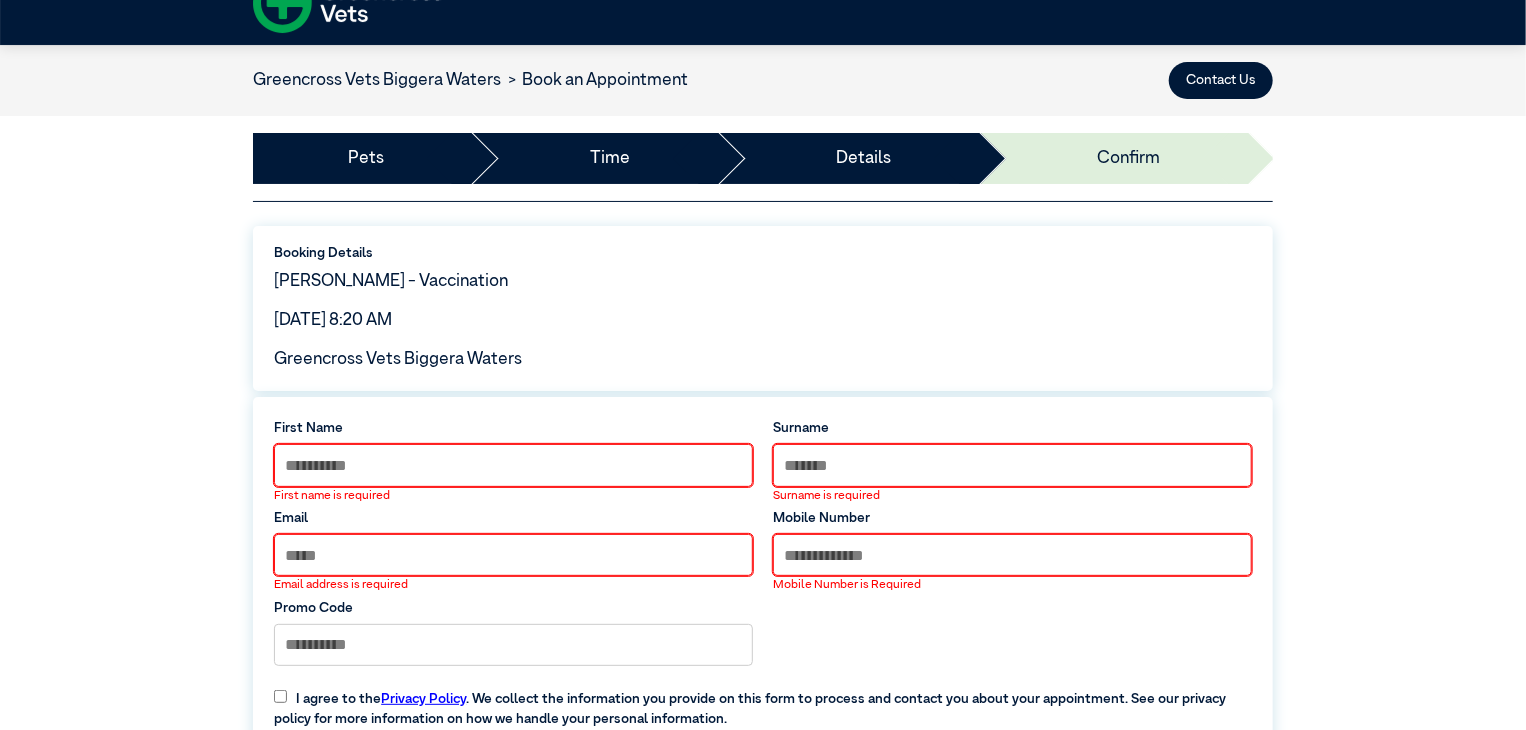 click on "Time" at bounding box center [592, 158] 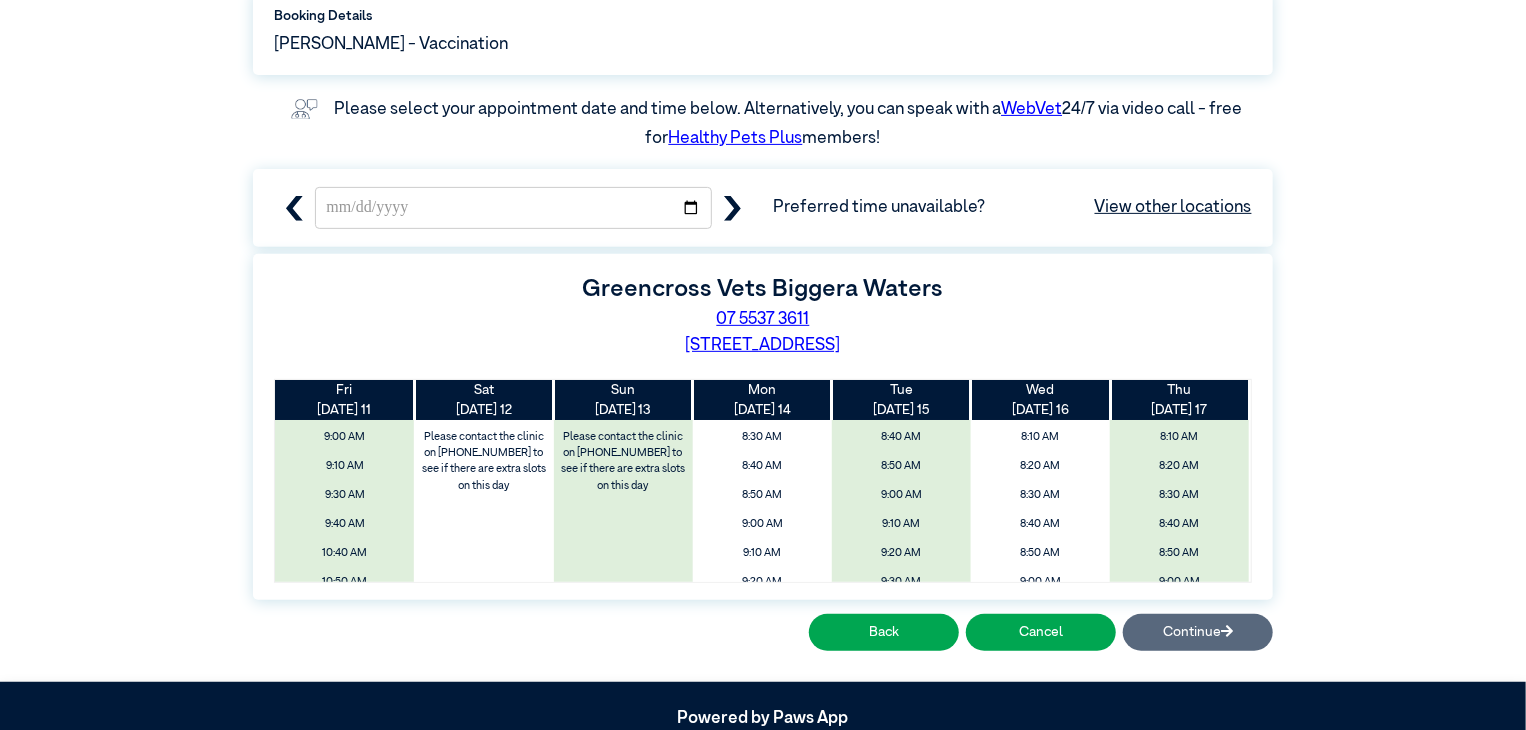 scroll, scrollTop: 312, scrollLeft: 0, axis: vertical 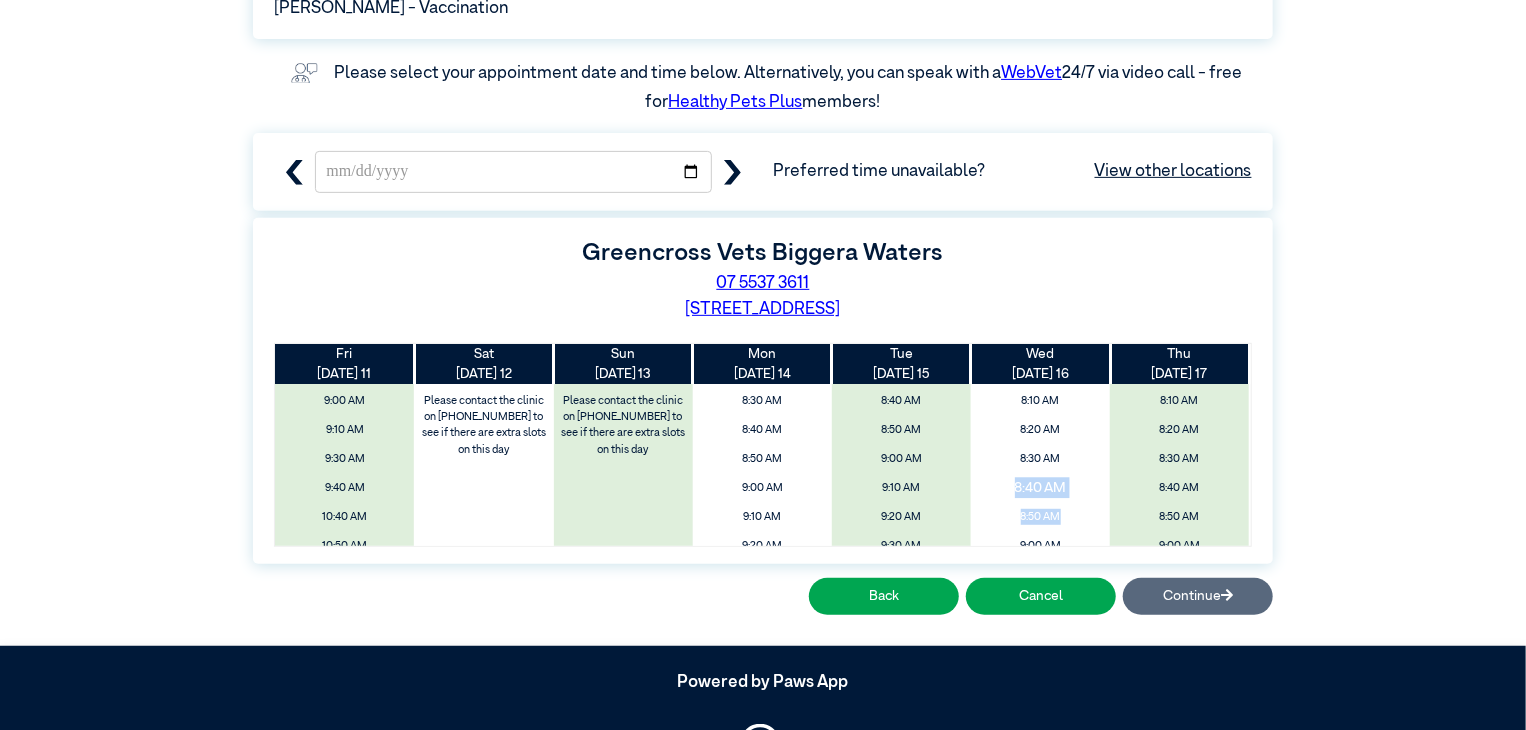 drag, startPoint x: 1072, startPoint y: 503, endPoint x: 1066, endPoint y: 481, distance: 22.803509 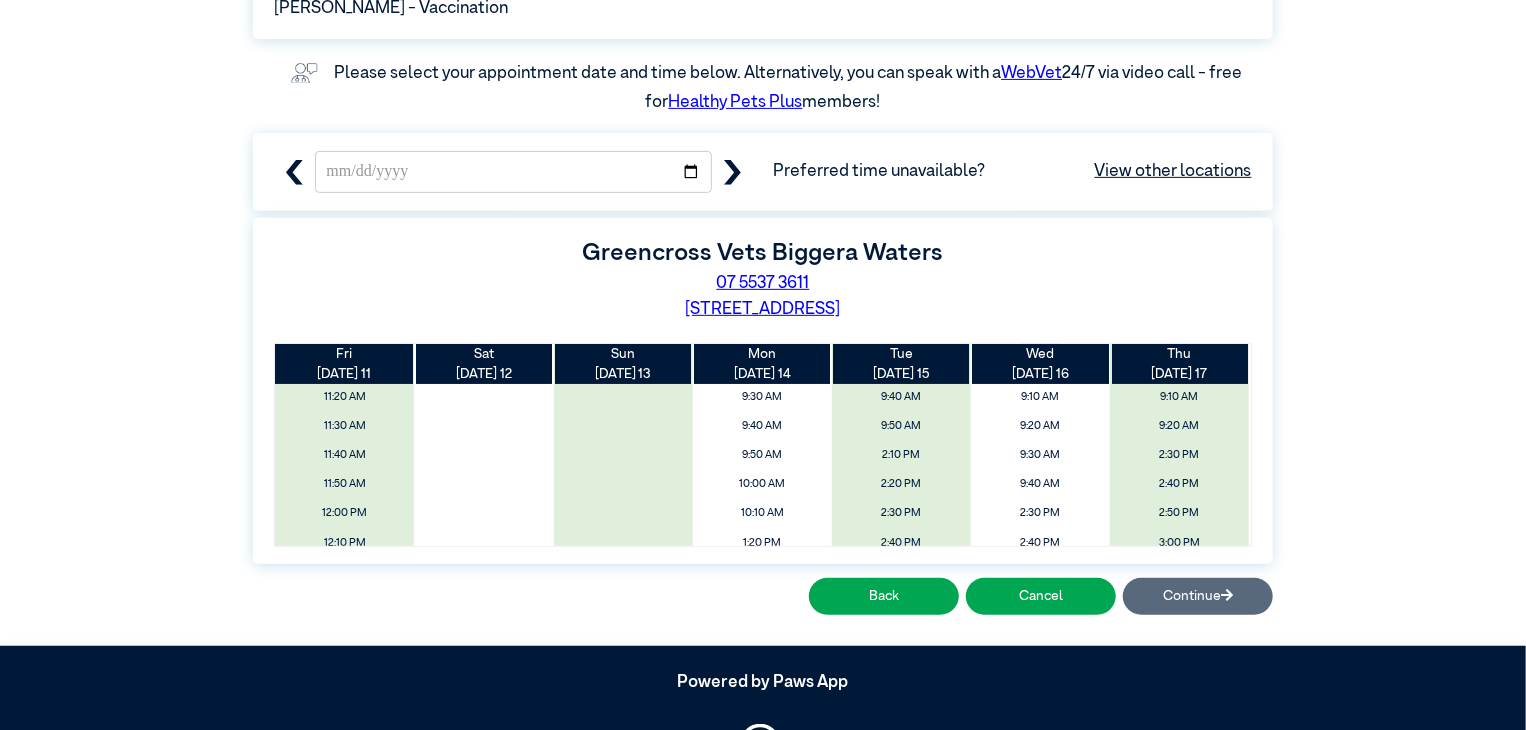 scroll, scrollTop: 182, scrollLeft: 0, axis: vertical 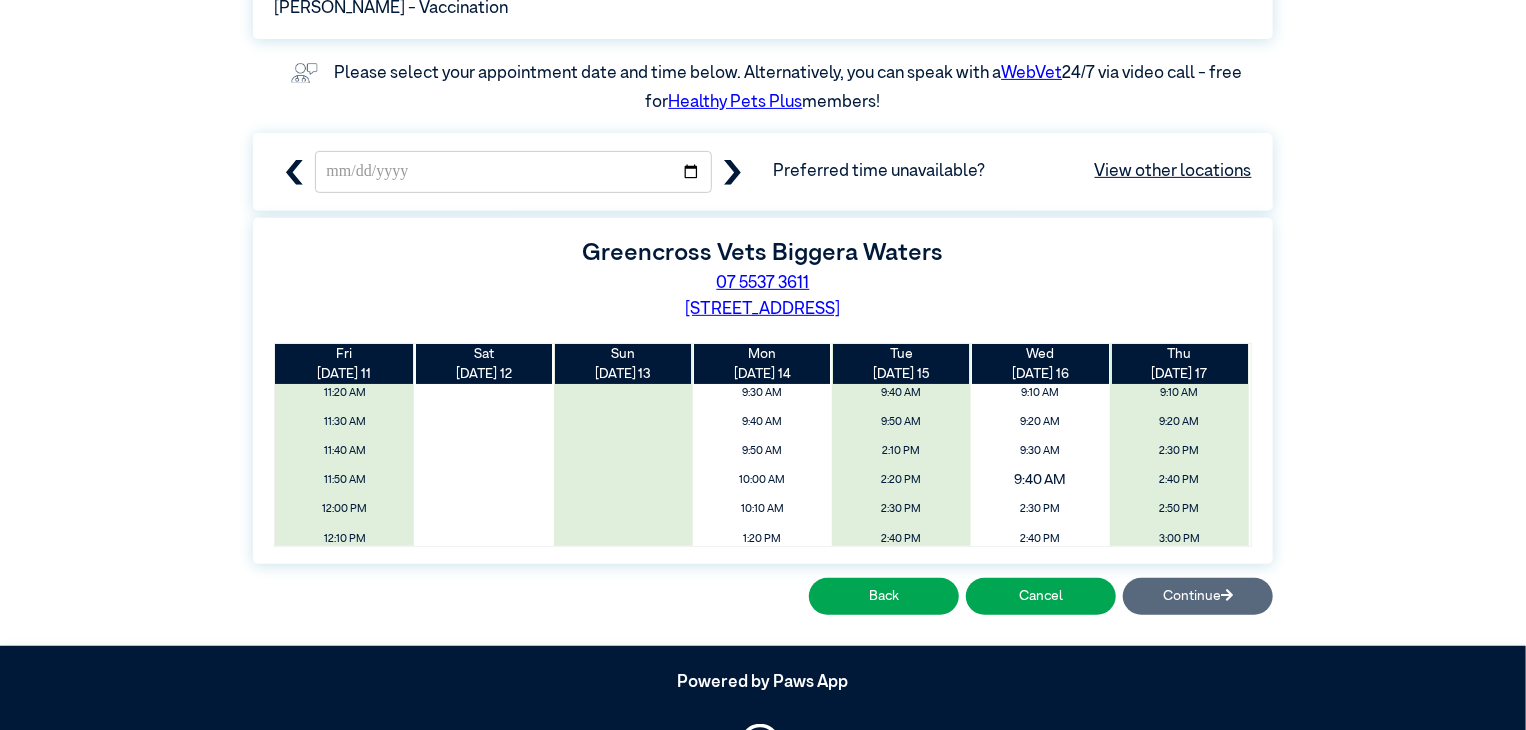 click on "9:40 AM" at bounding box center (1040, 480) 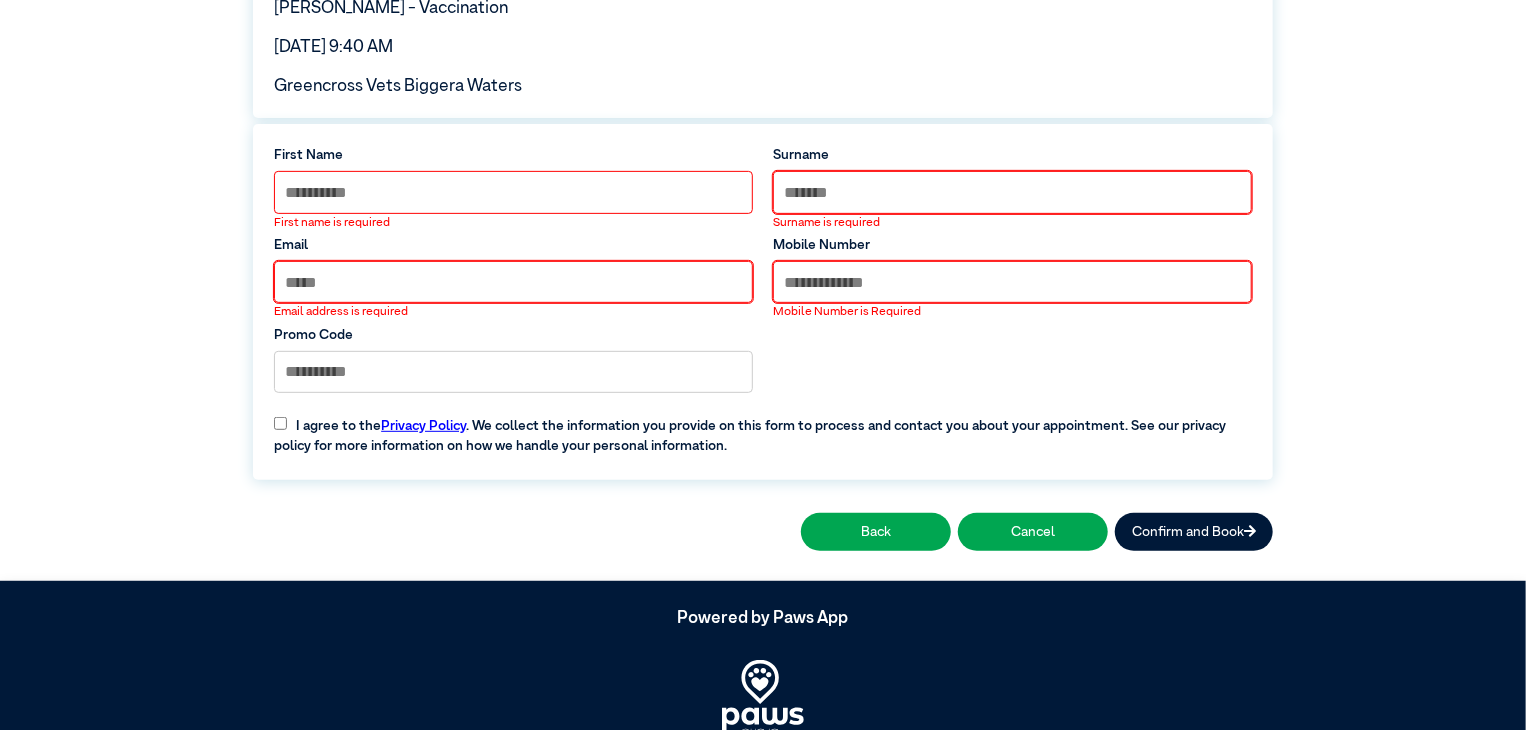 click at bounding box center [513, 192] 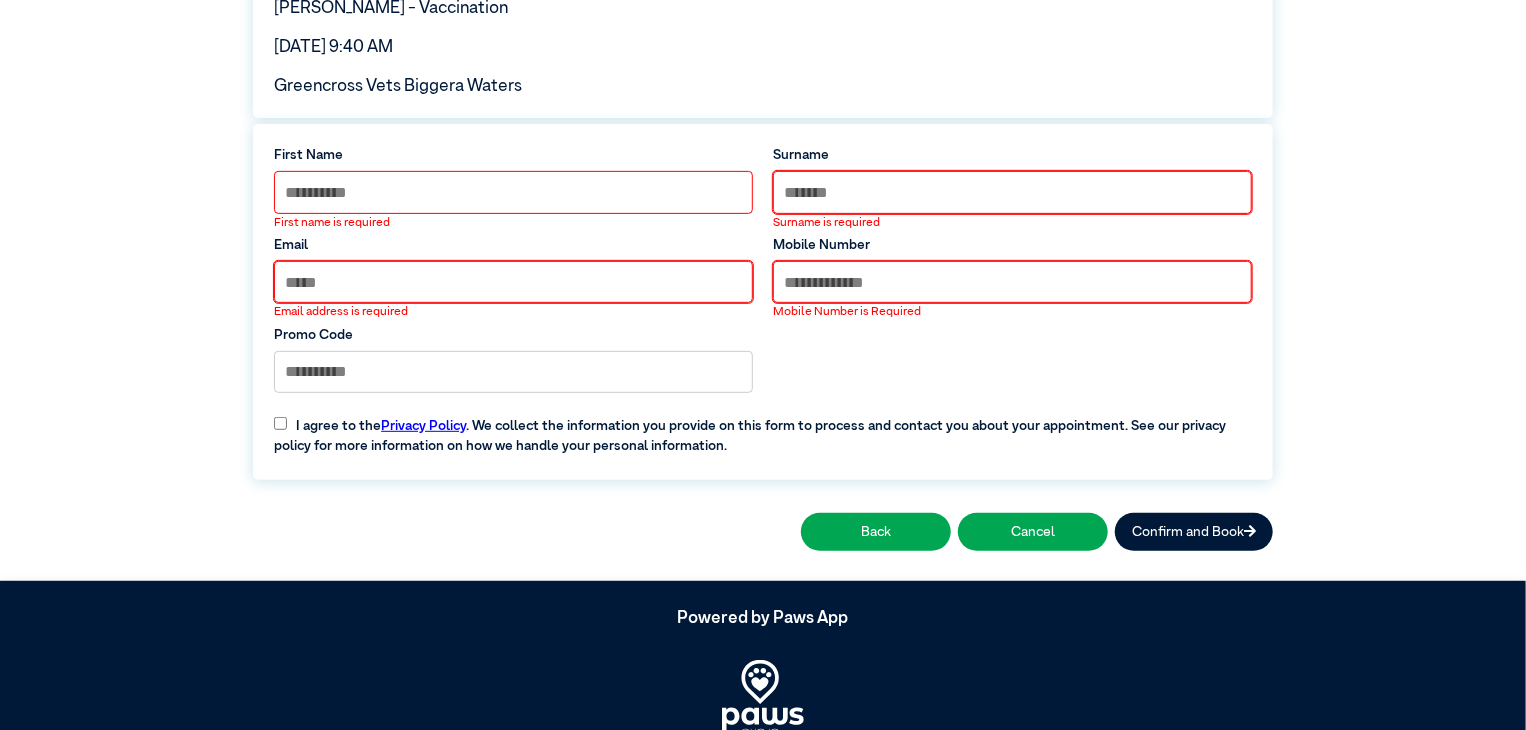 type on "********" 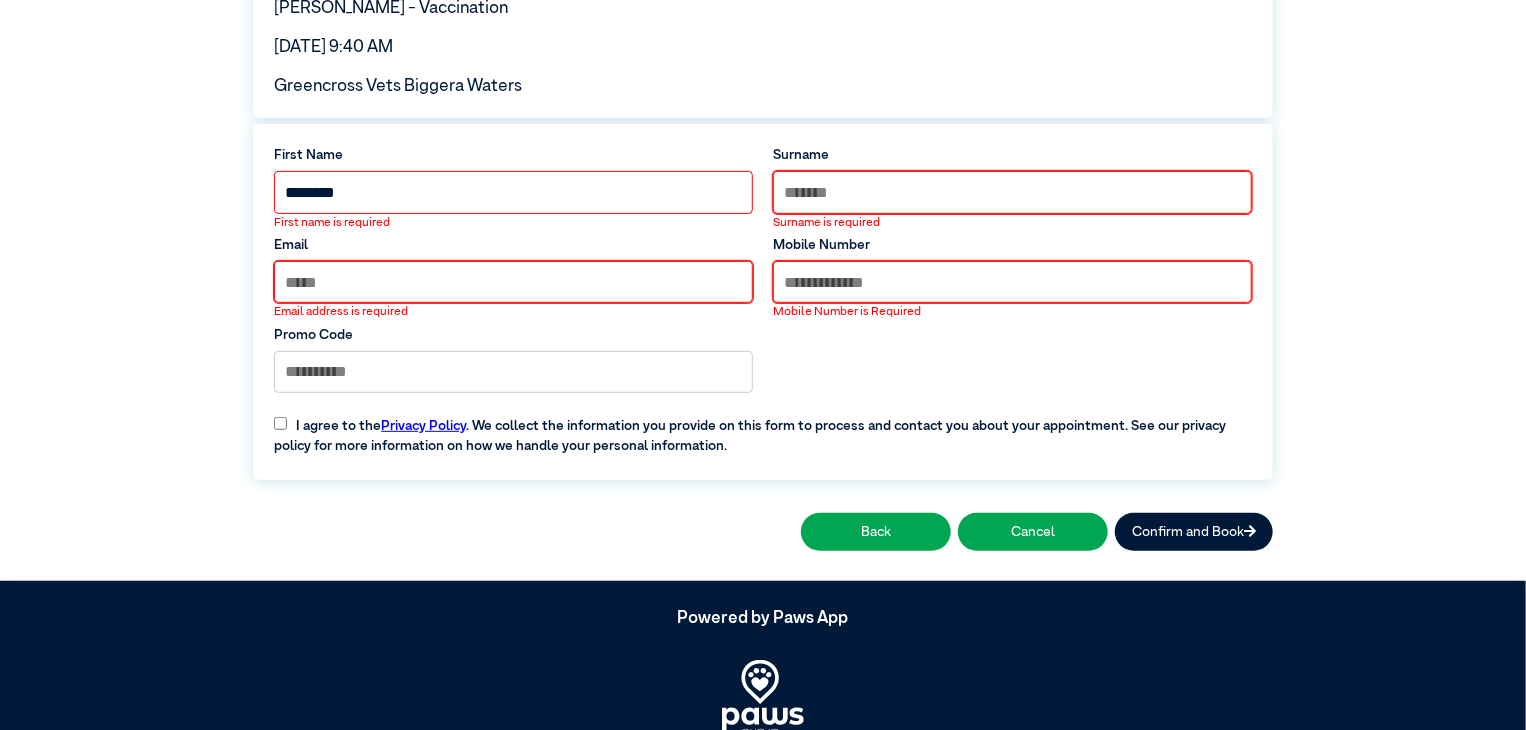 type on "*******" 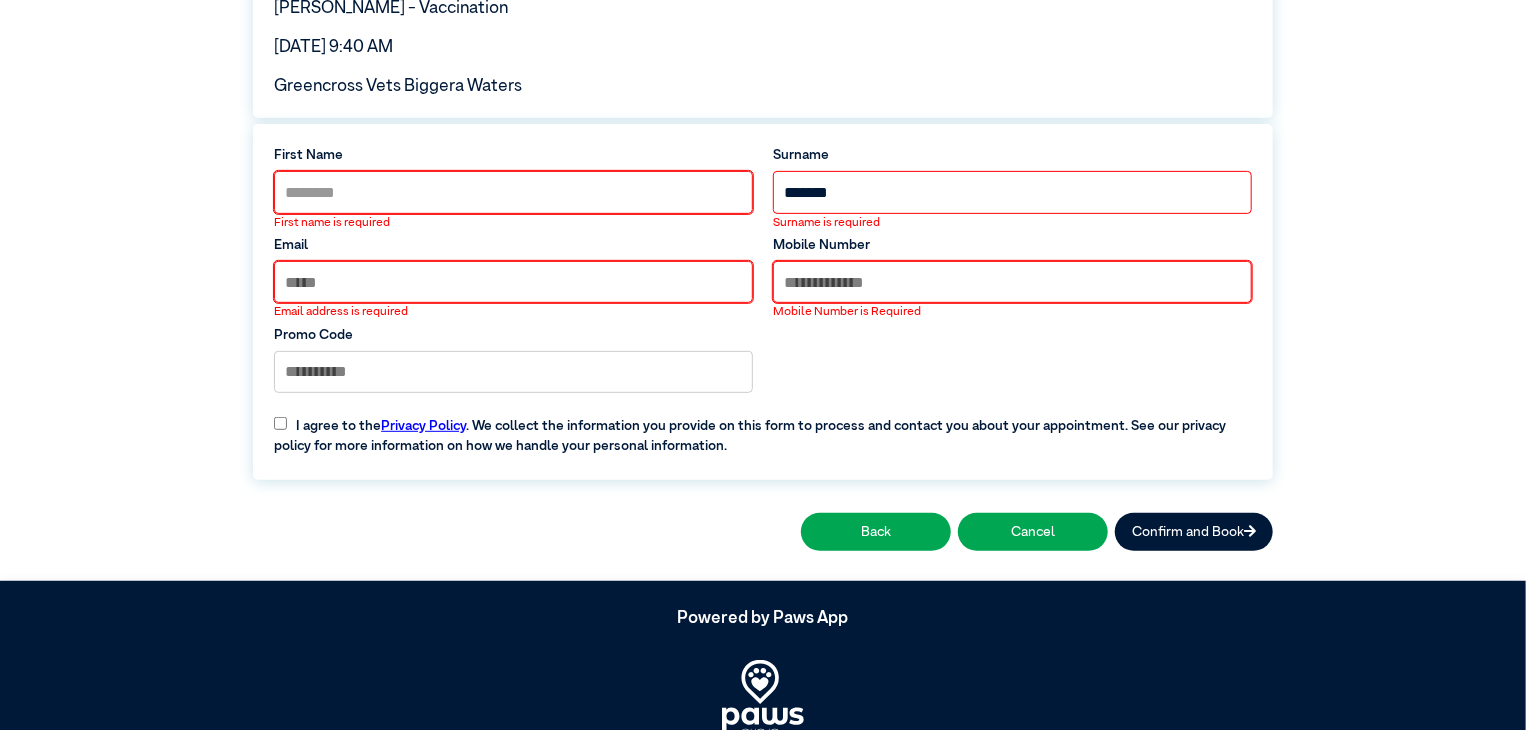 type on "**********" 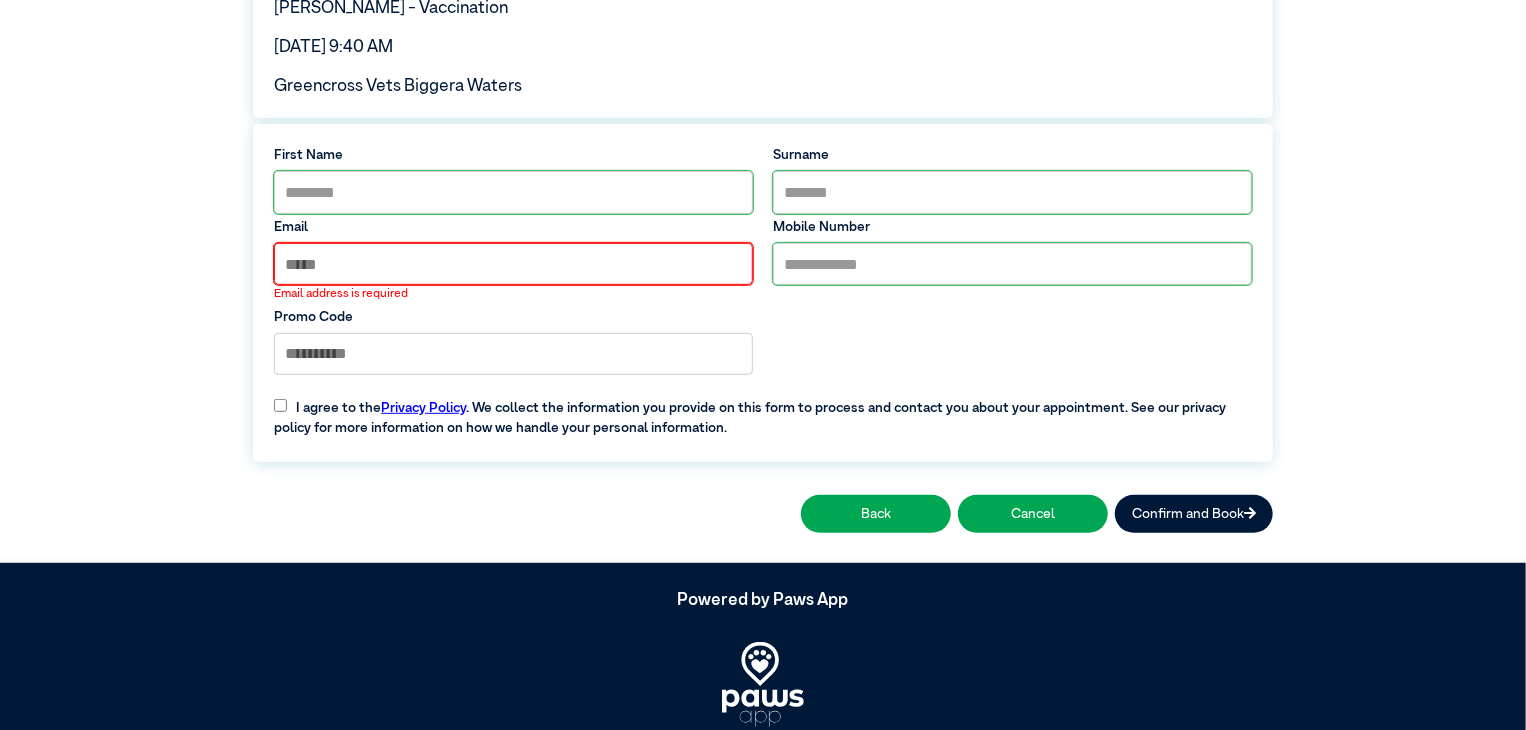 click on "Email address is required" at bounding box center [513, 294] 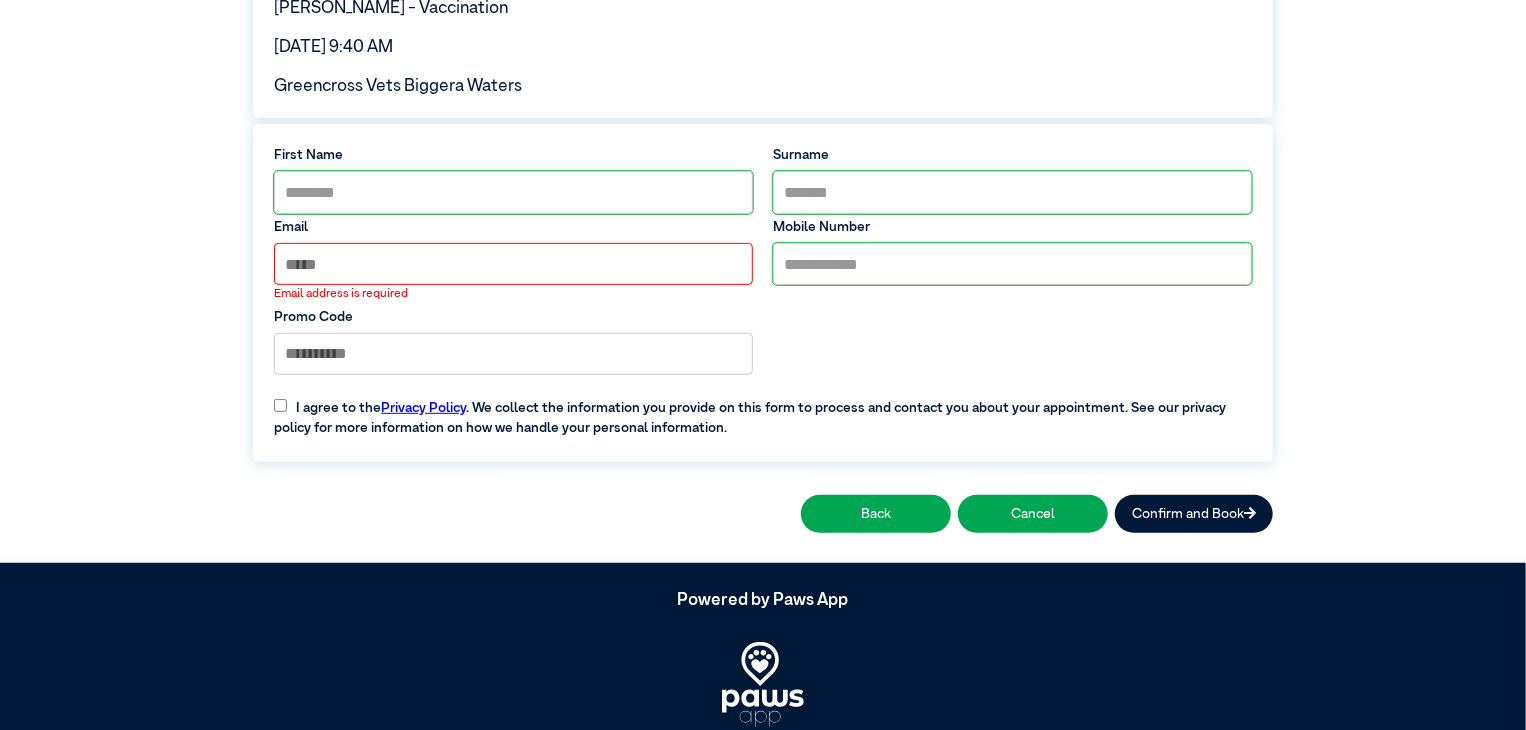 click at bounding box center (513, 264) 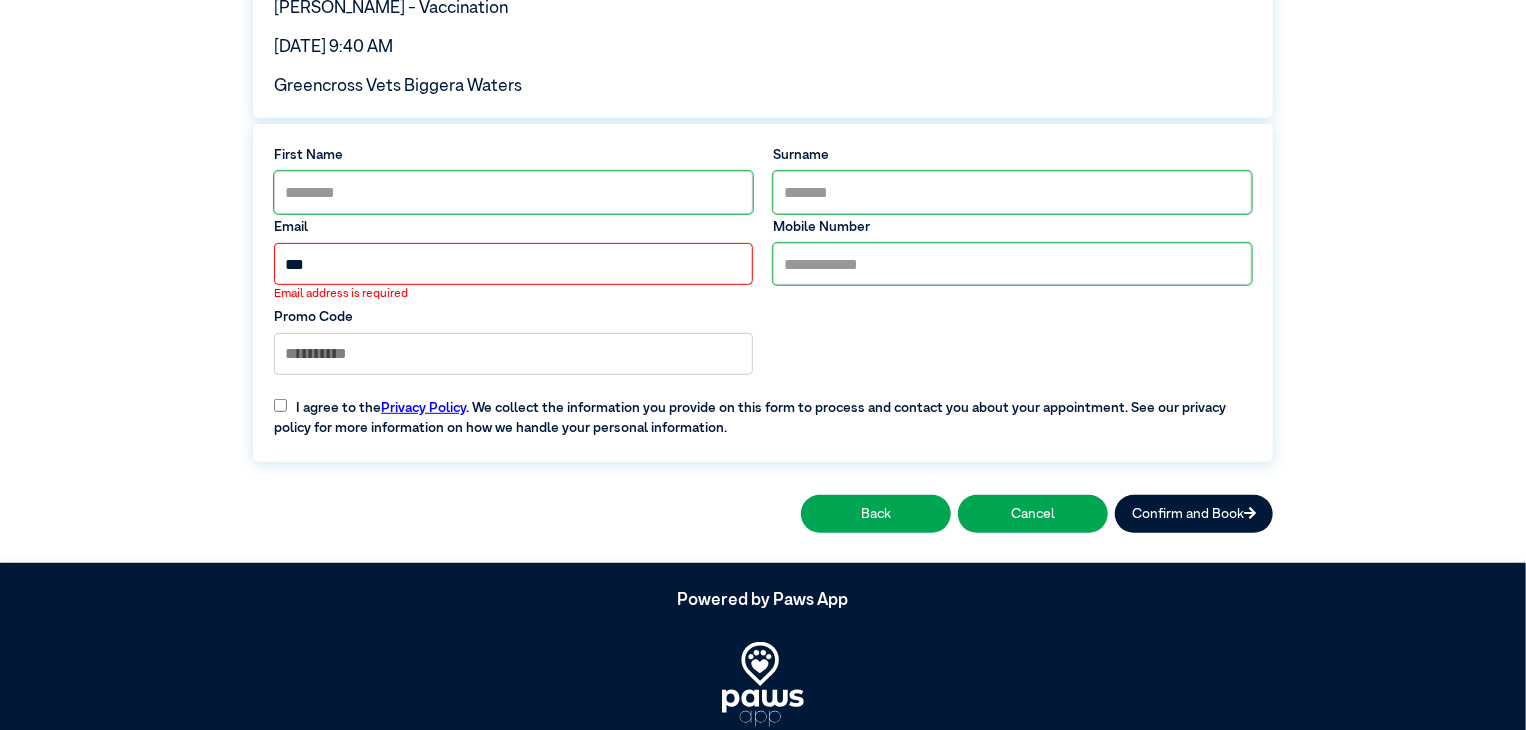 type on "**********" 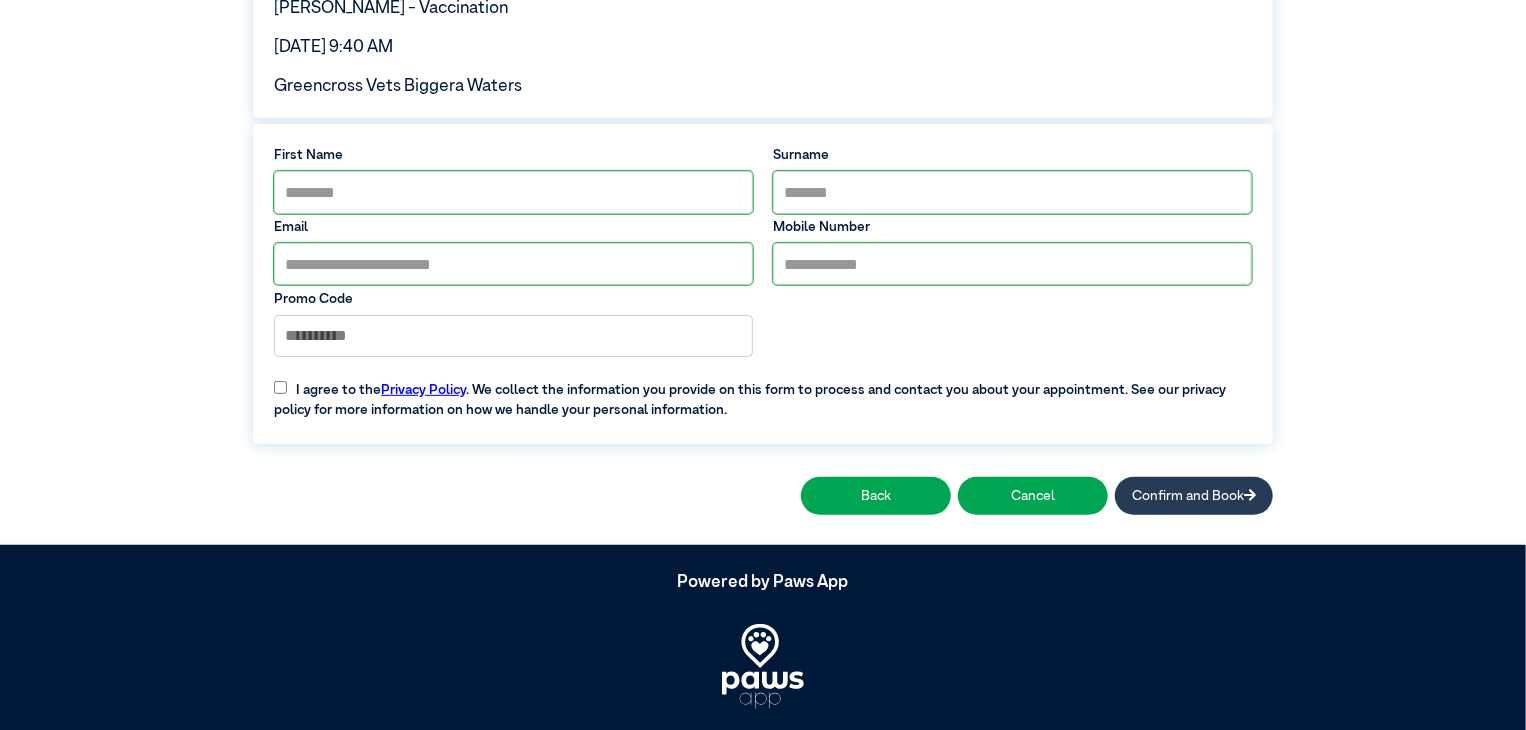 click on "Confirm and Book" at bounding box center (1194, 495) 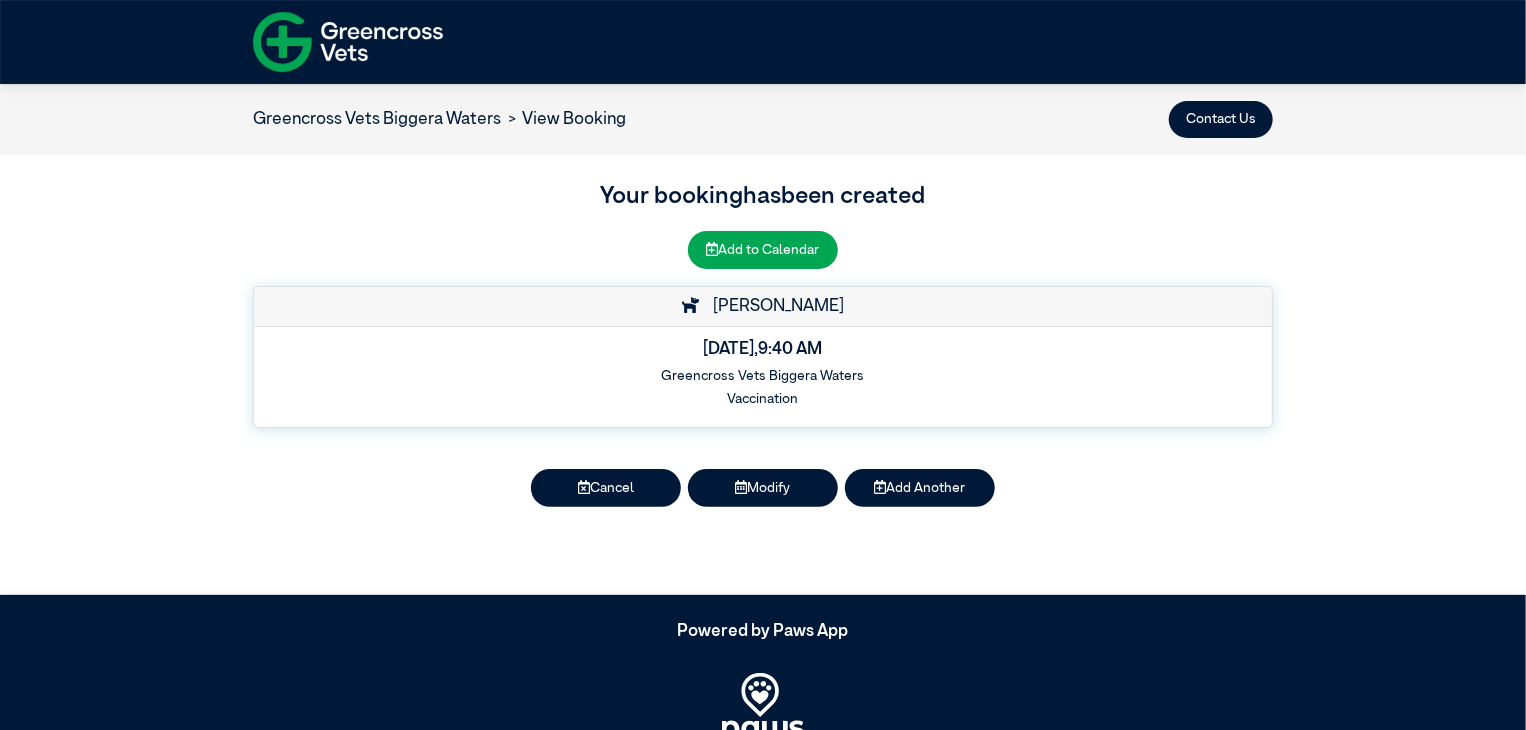 scroll, scrollTop: 0, scrollLeft: 0, axis: both 